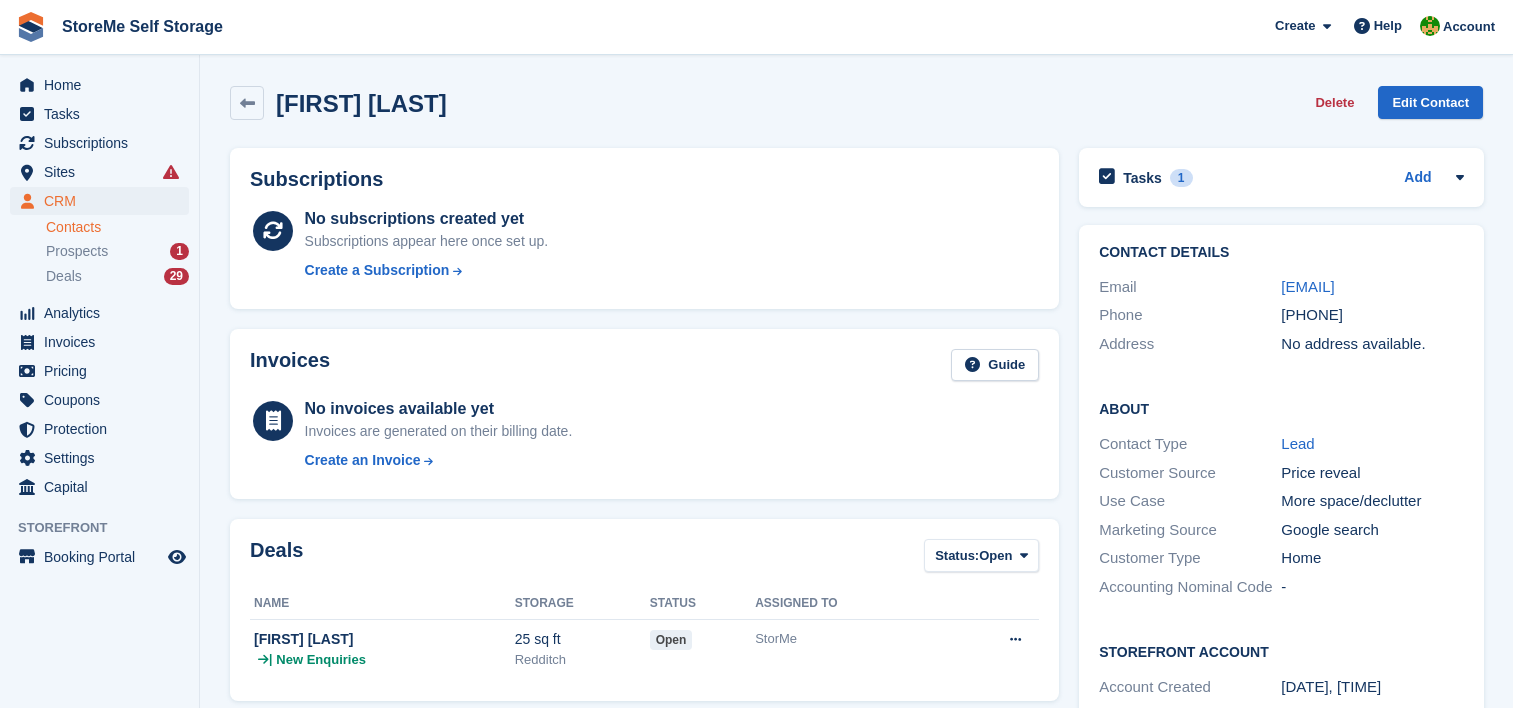 scroll, scrollTop: 0, scrollLeft: 0, axis: both 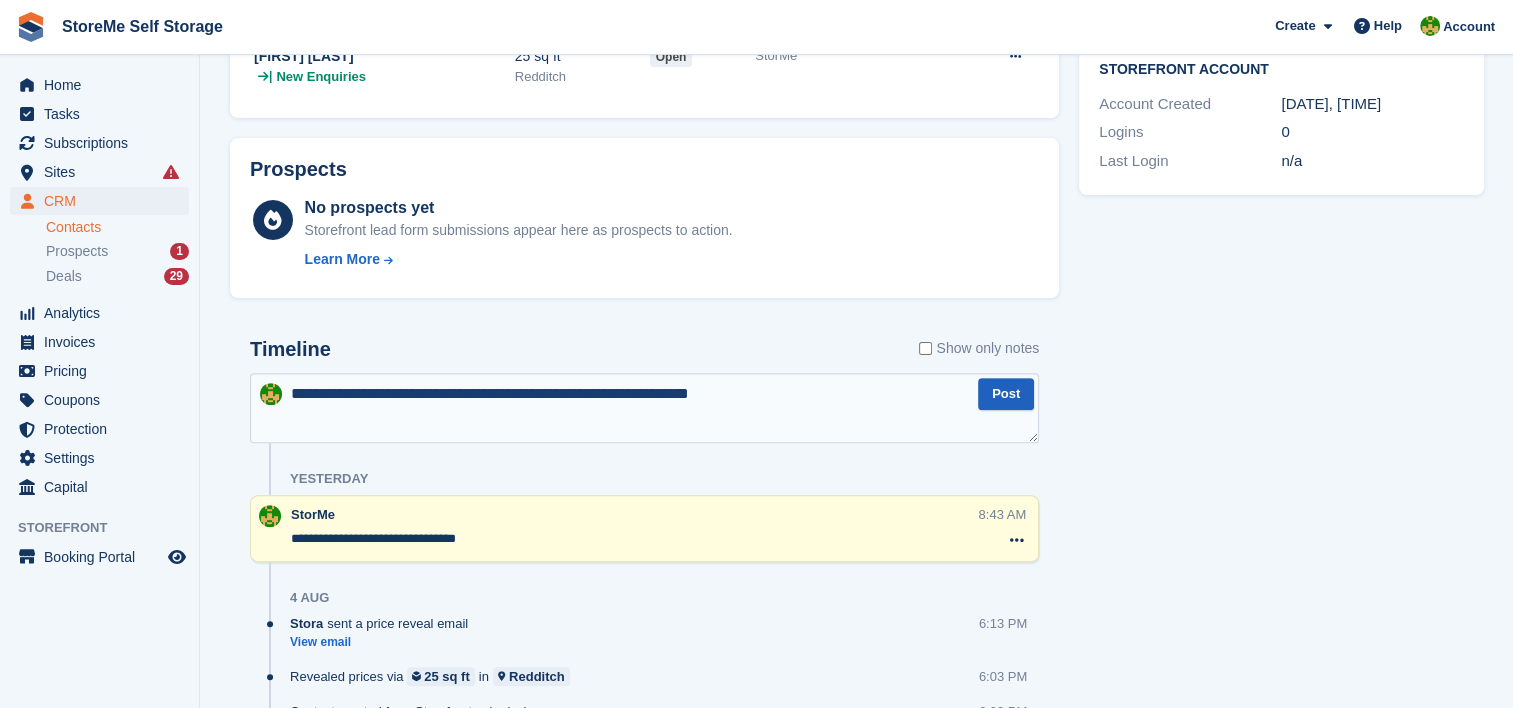 type on "**********" 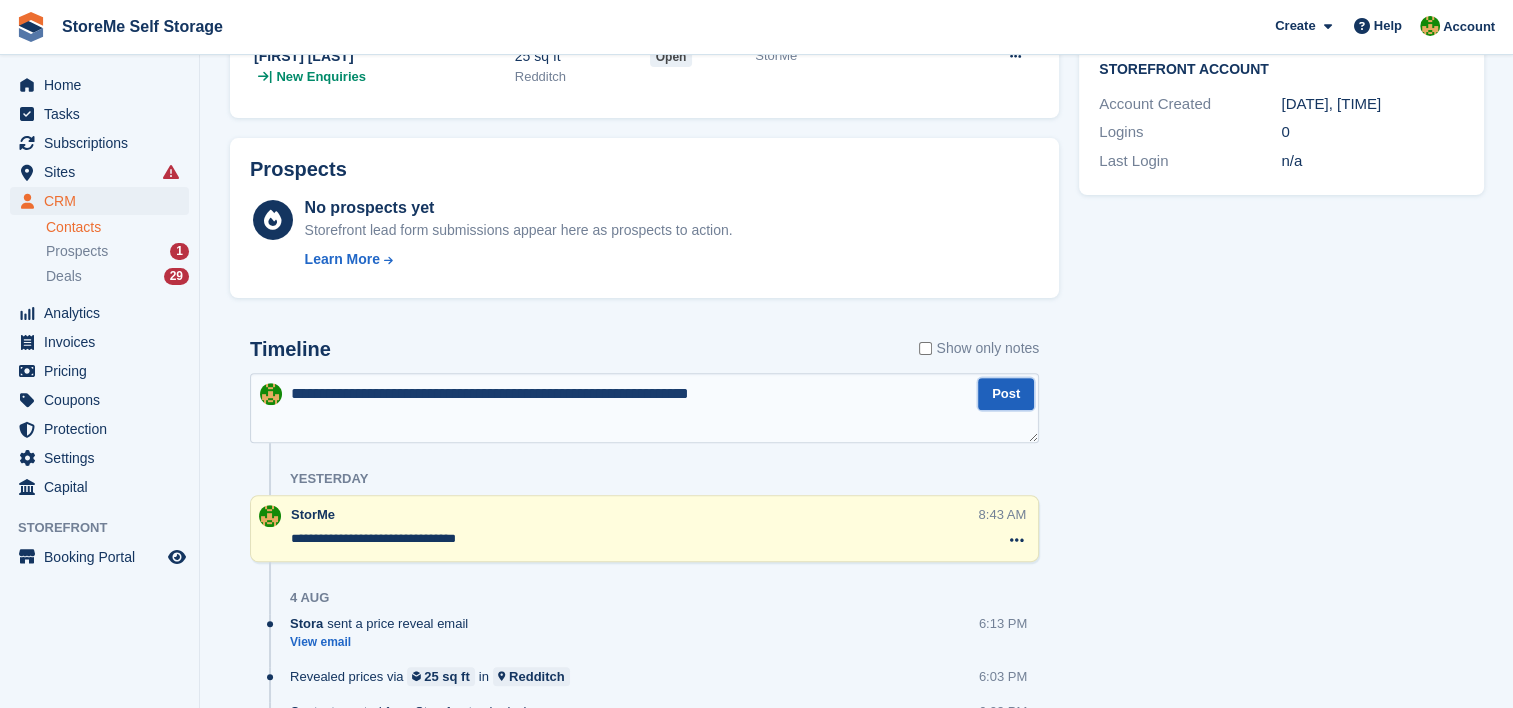 click on "Post" at bounding box center (1006, 394) 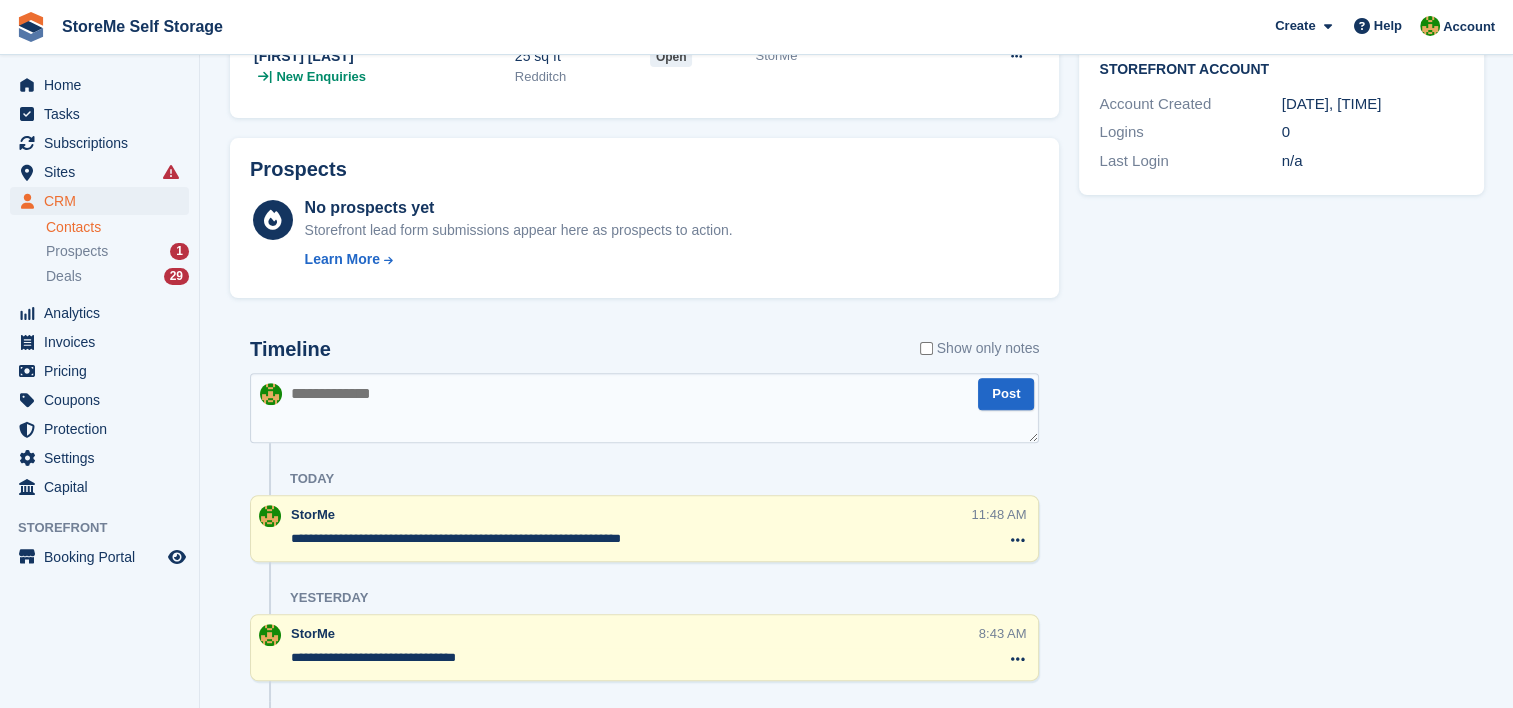 scroll, scrollTop: 0, scrollLeft: 0, axis: both 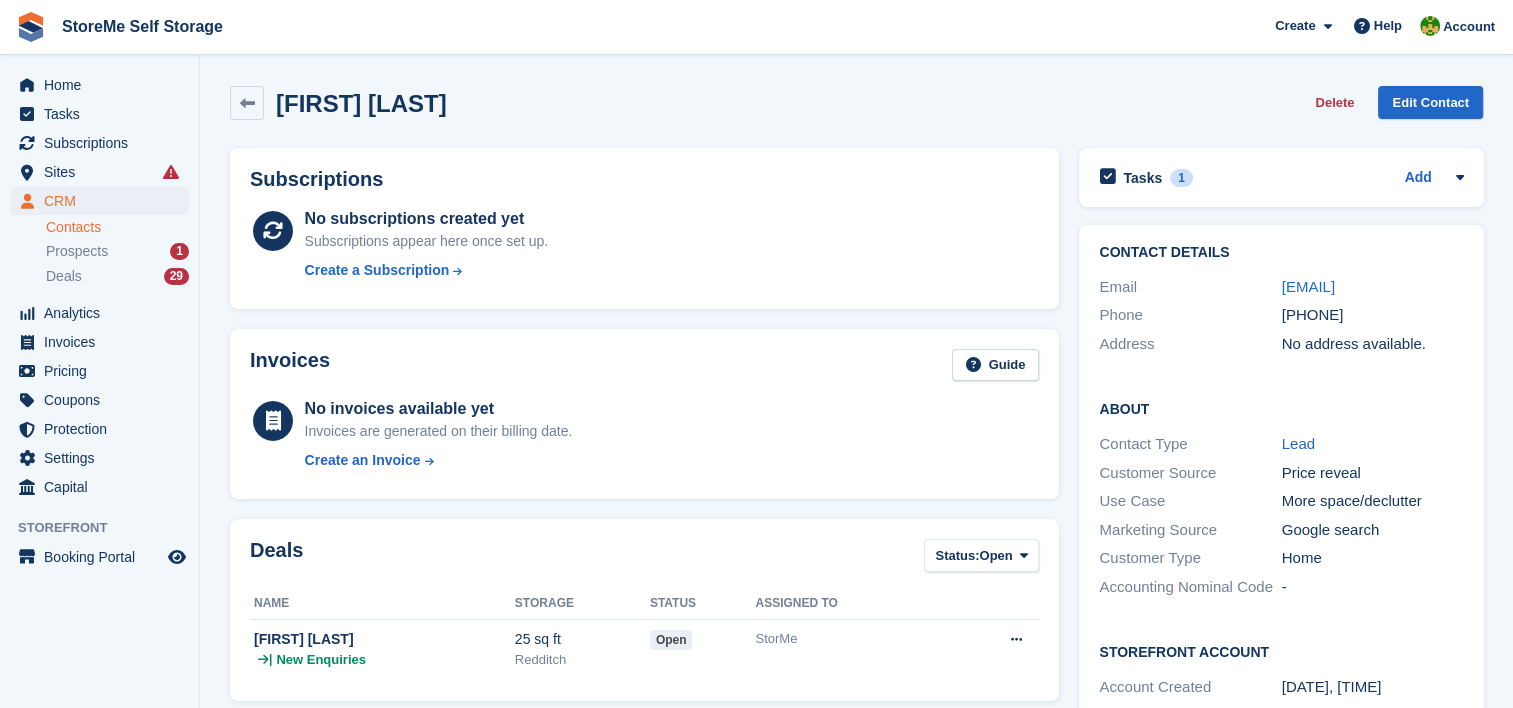 drag, startPoint x: 1397, startPoint y: 318, endPoint x: 1251, endPoint y: 313, distance: 146.08559 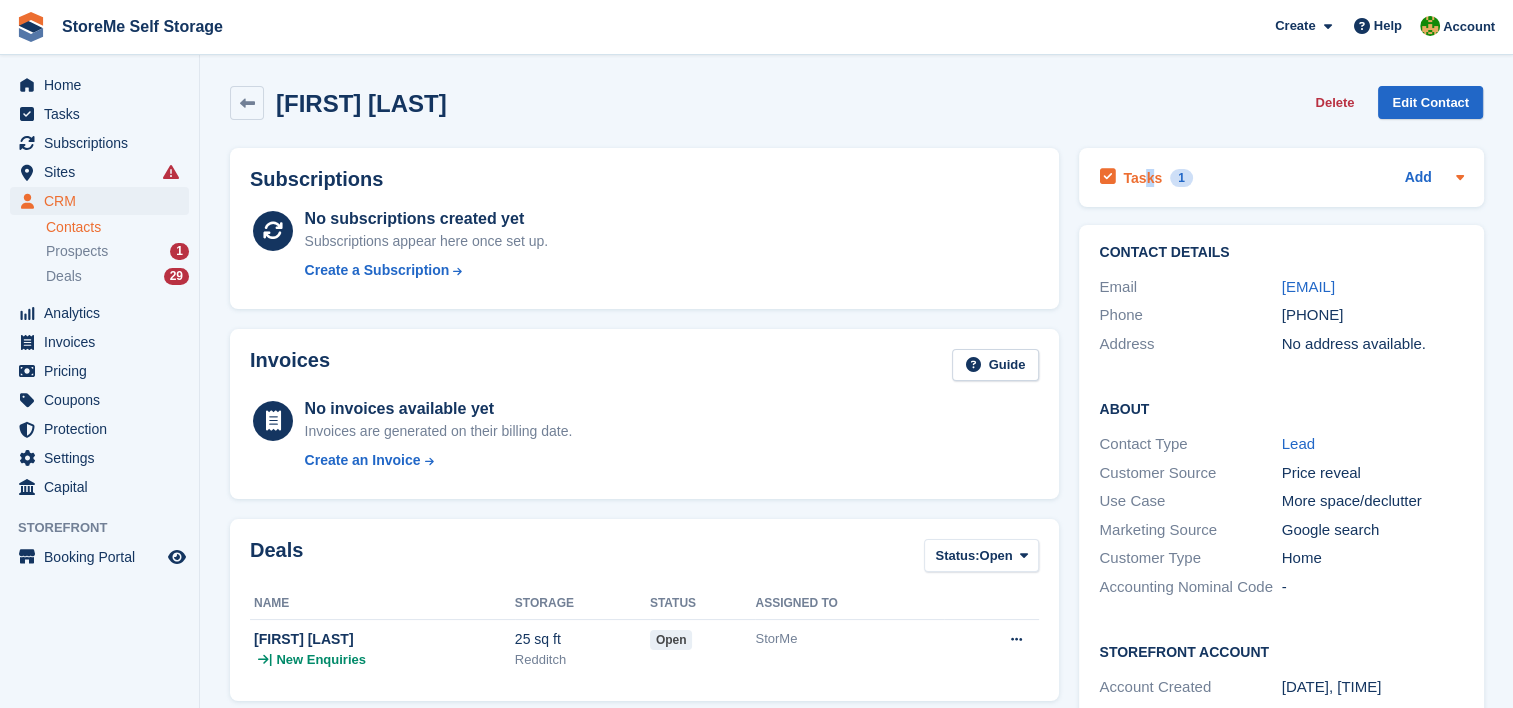 click on "Tasks" at bounding box center [1142, 178] 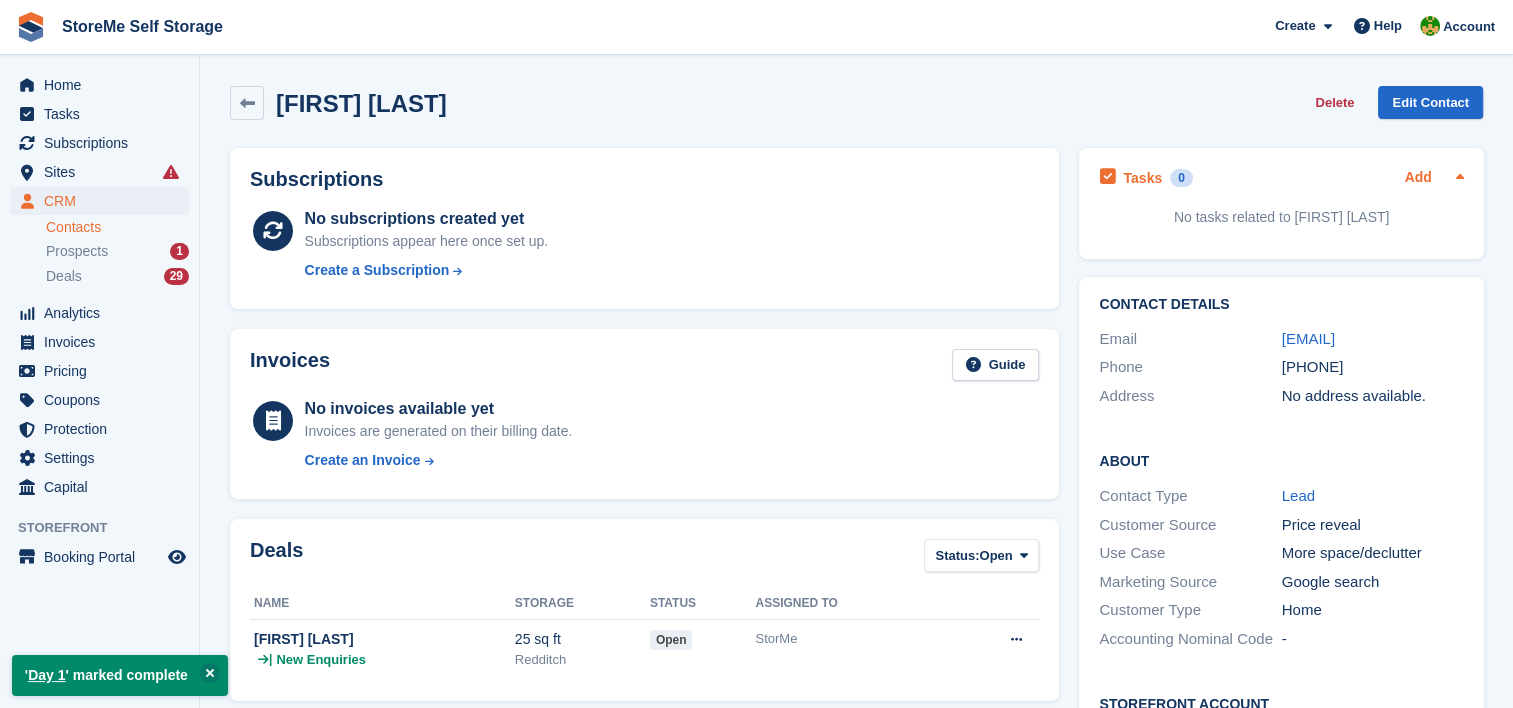 click on "Add" at bounding box center [1418, 178] 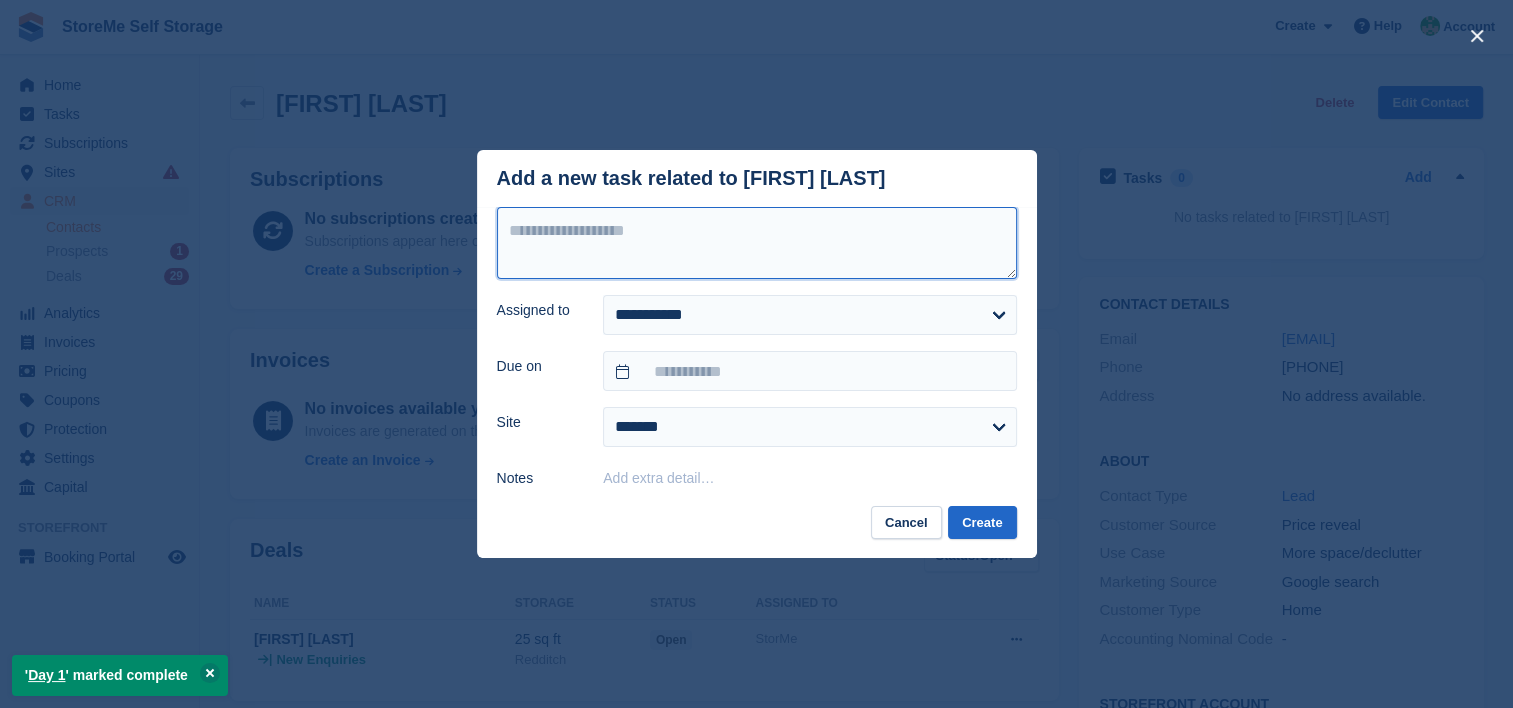 click at bounding box center (757, 243) 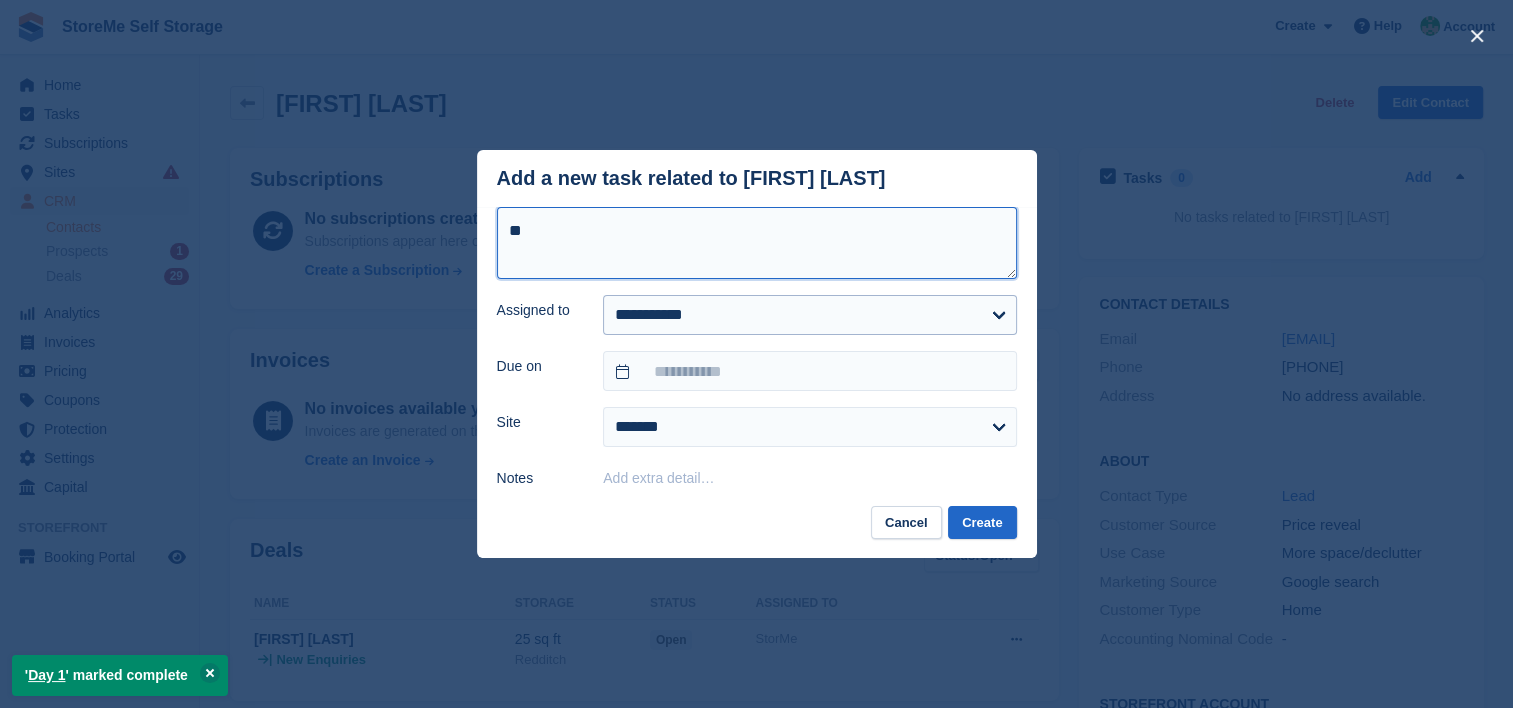 type on "**" 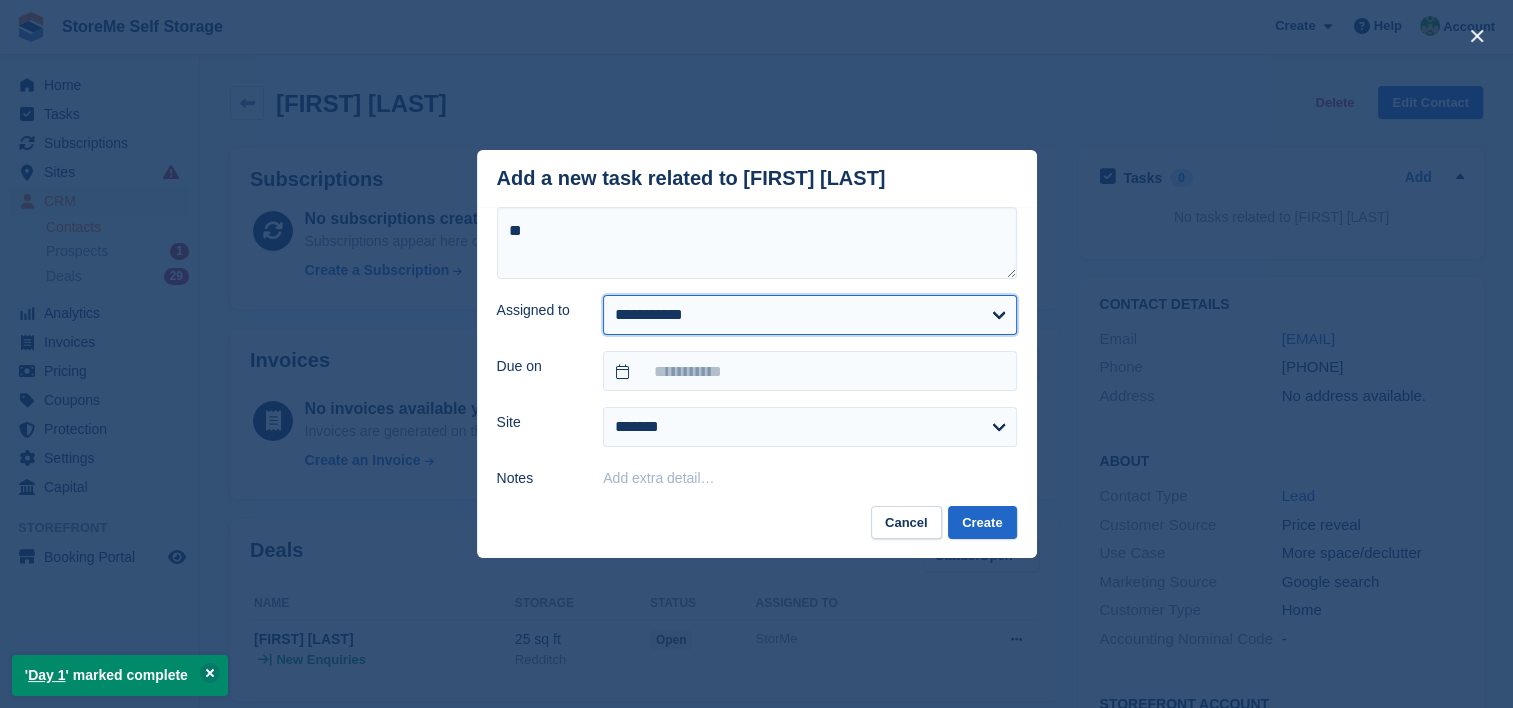 click on "**********" at bounding box center (809, 315) 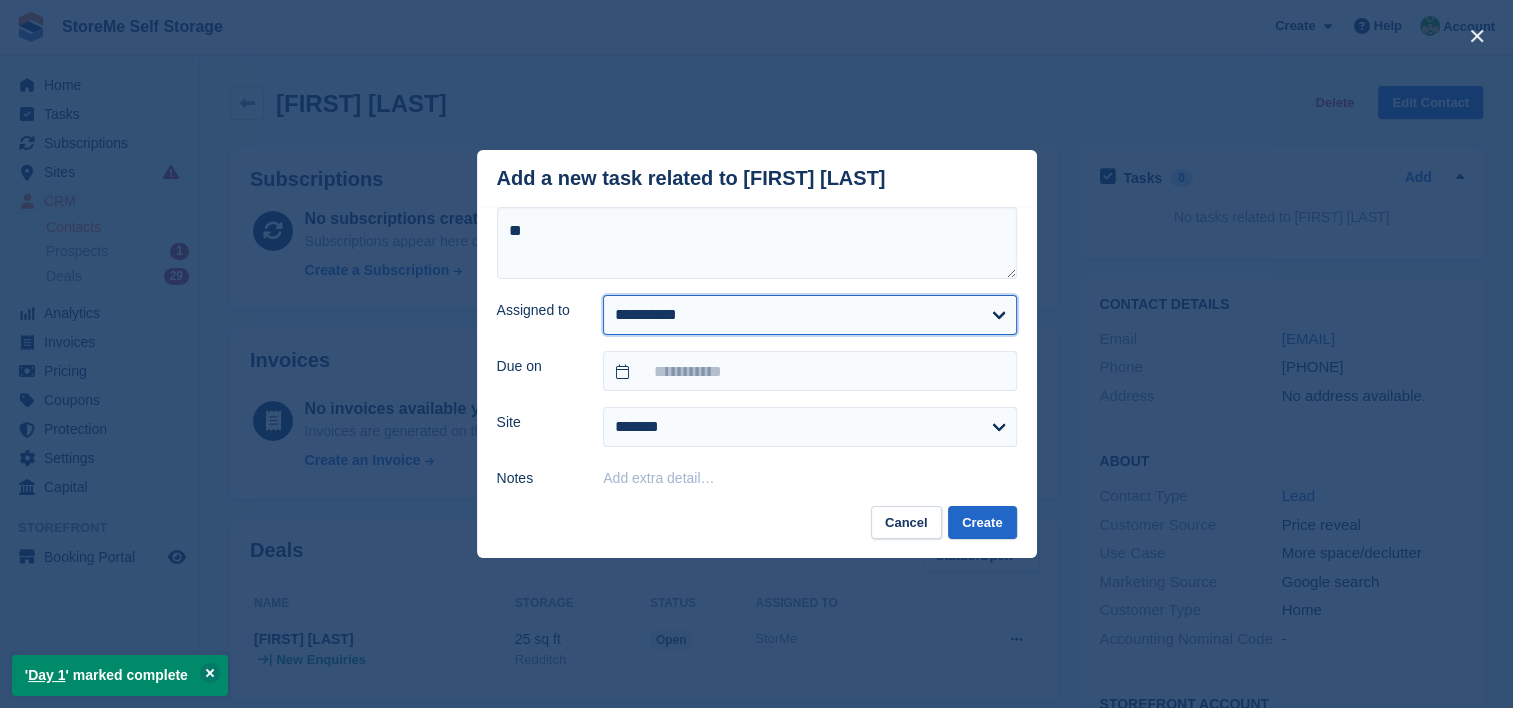click on "**********" at bounding box center (809, 315) 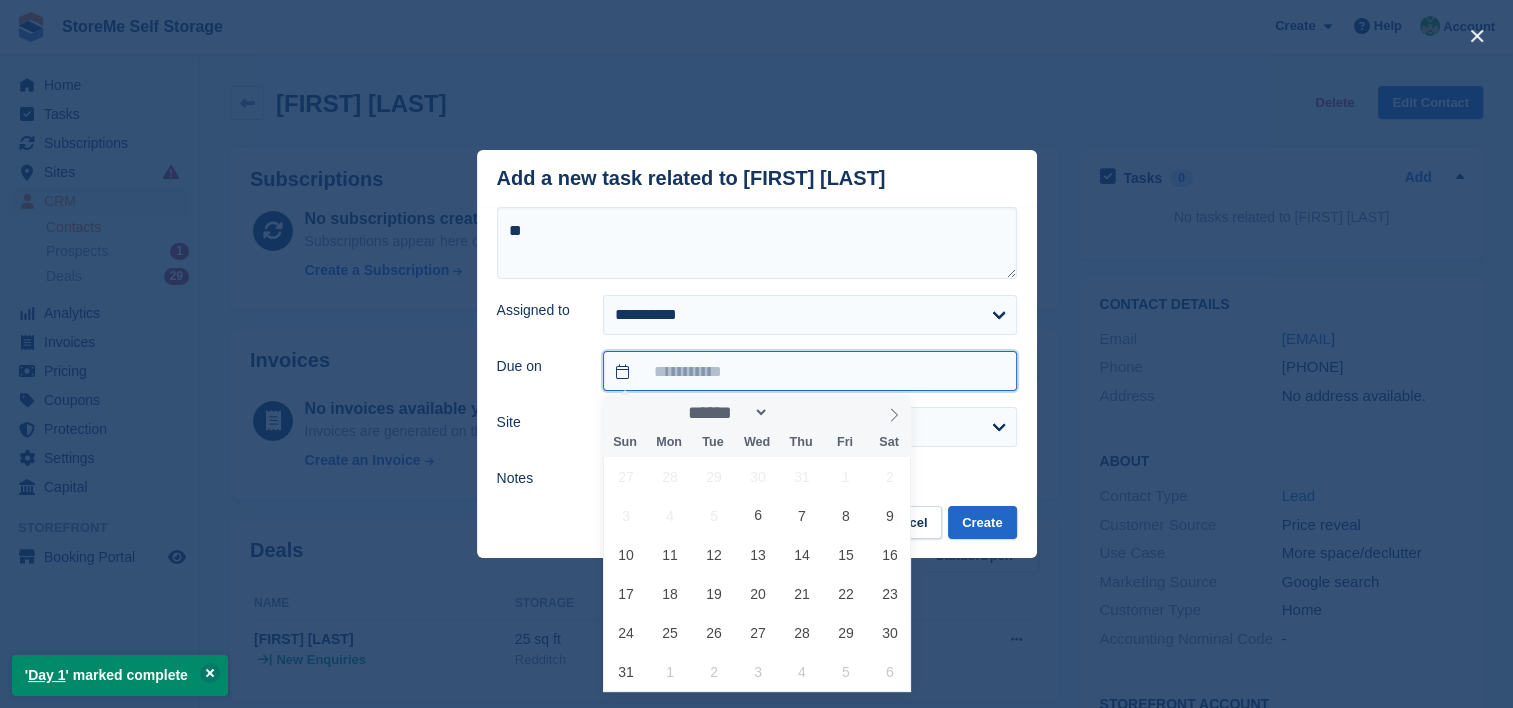click at bounding box center [809, 371] 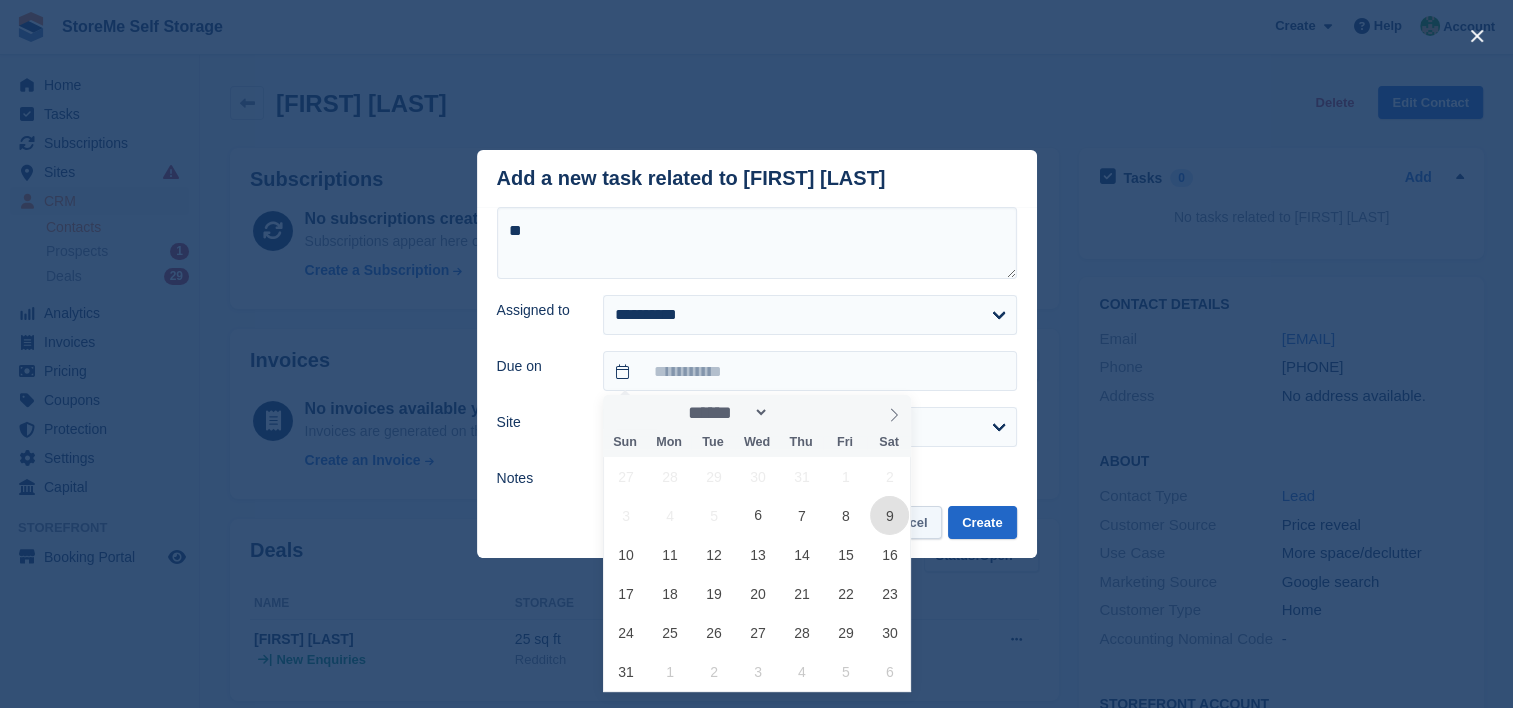 click on "9" at bounding box center (889, 515) 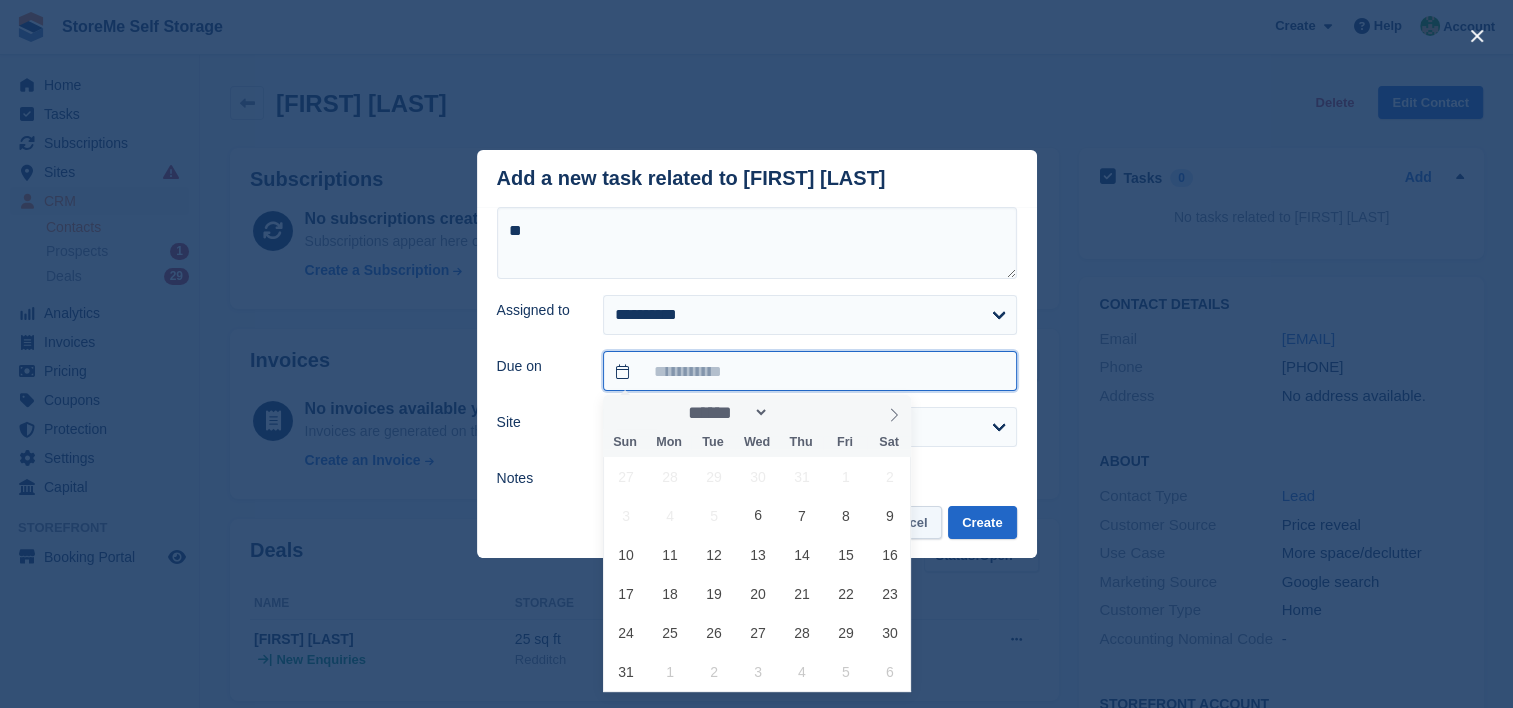 type on "**********" 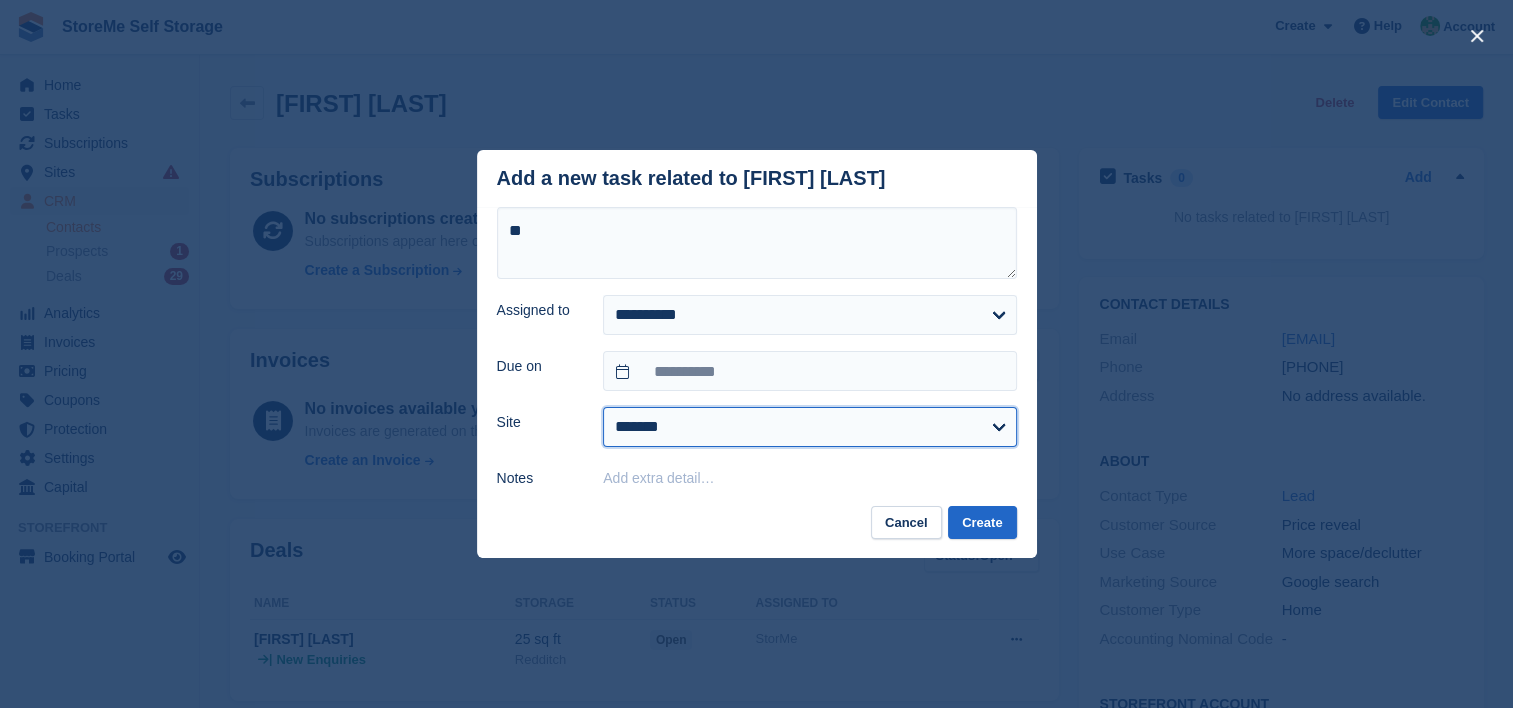 click on "*******
********" at bounding box center [809, 427] 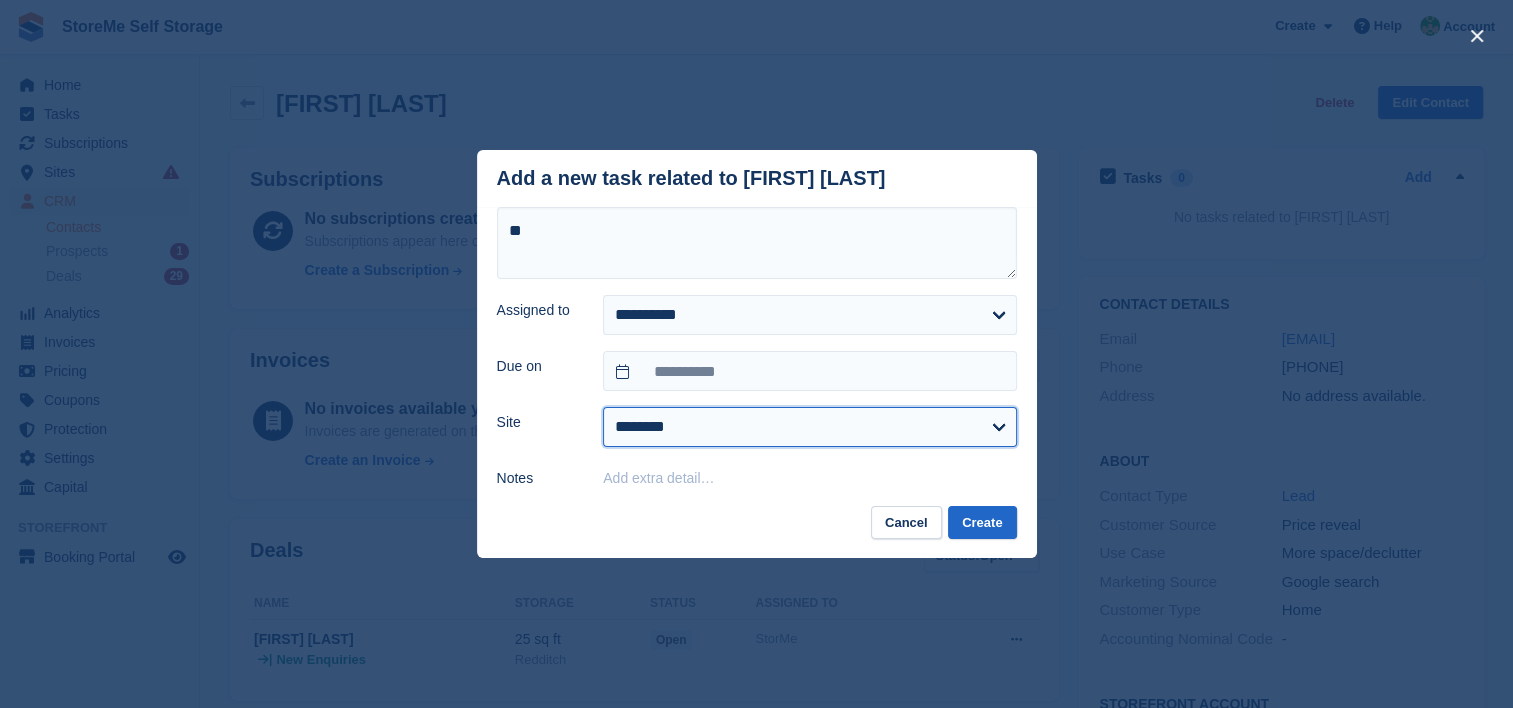 click on "*******
********" at bounding box center (809, 427) 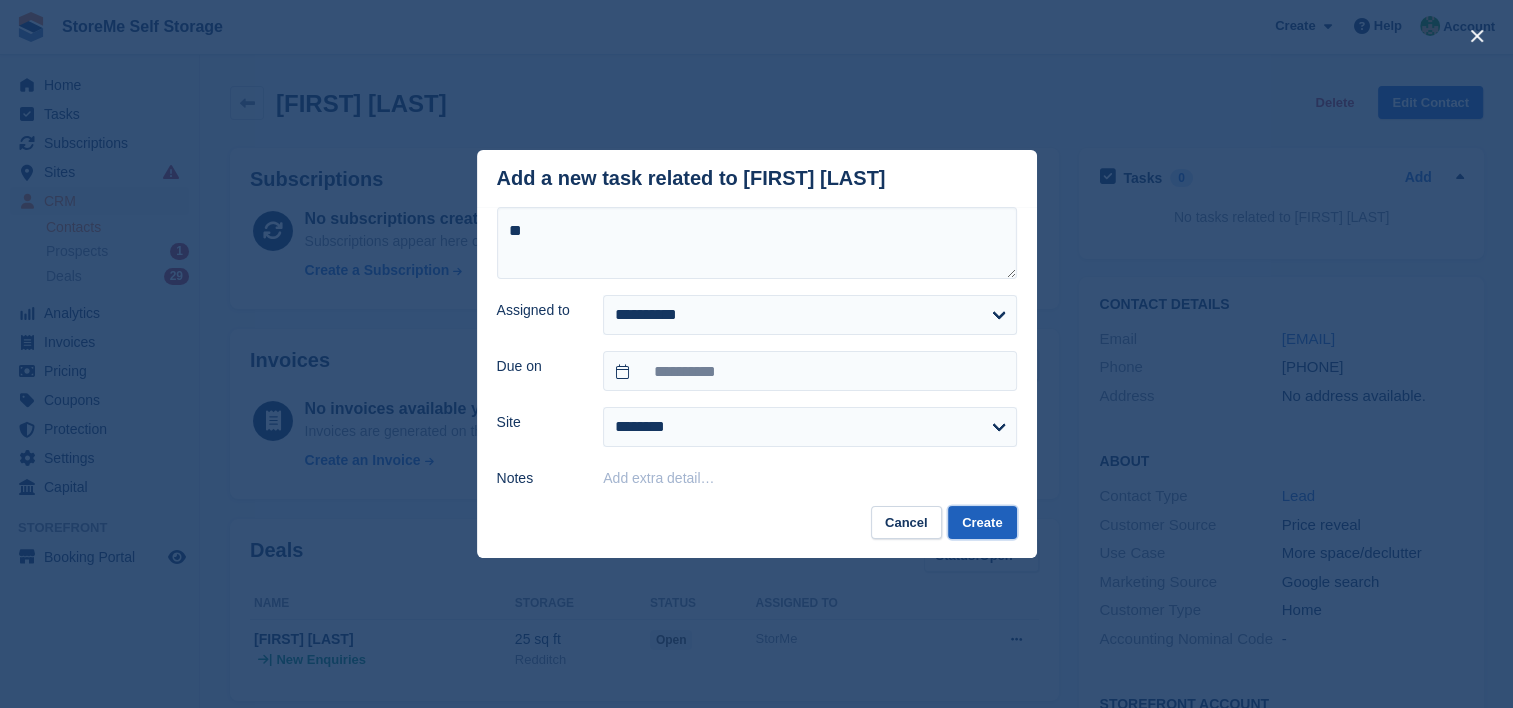 click on "Create" at bounding box center [982, 522] 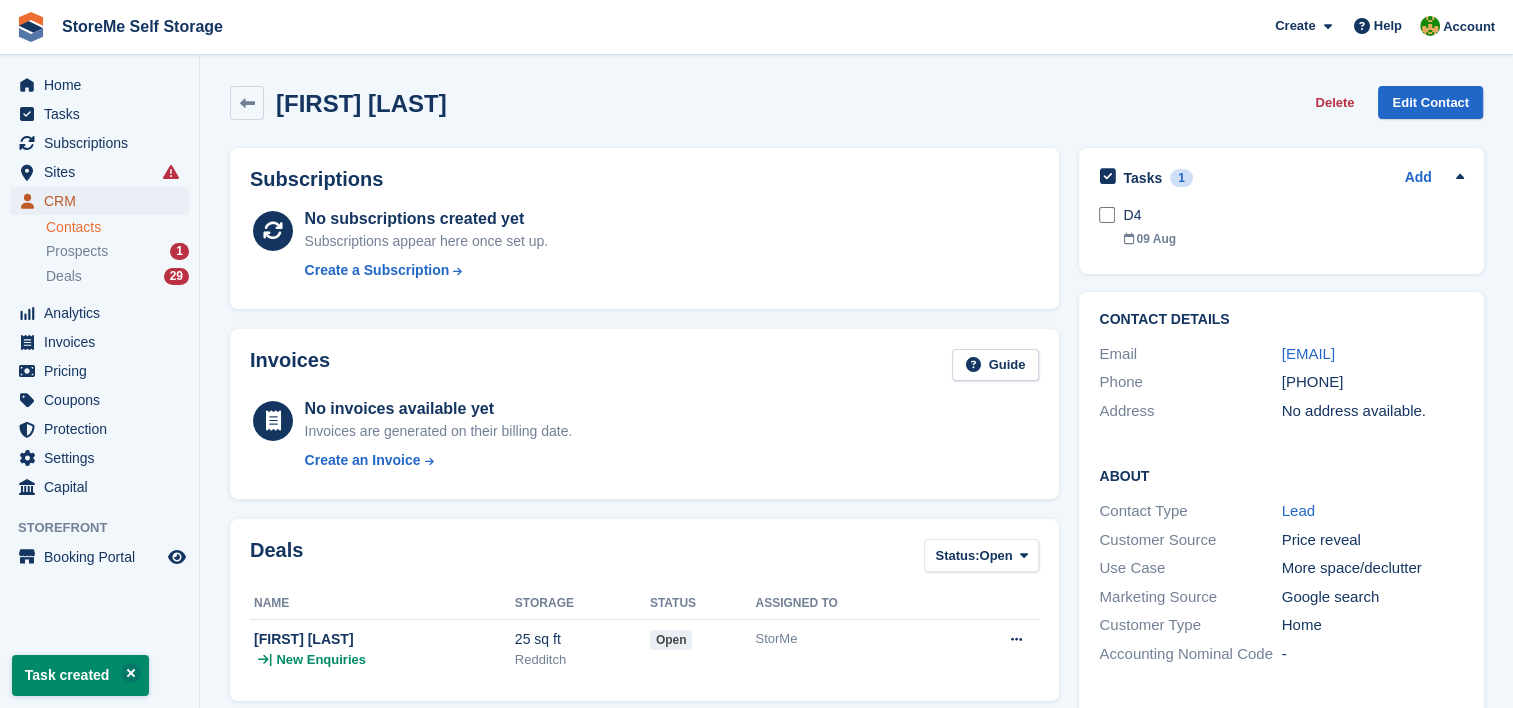 click on "CRM" at bounding box center [104, 201] 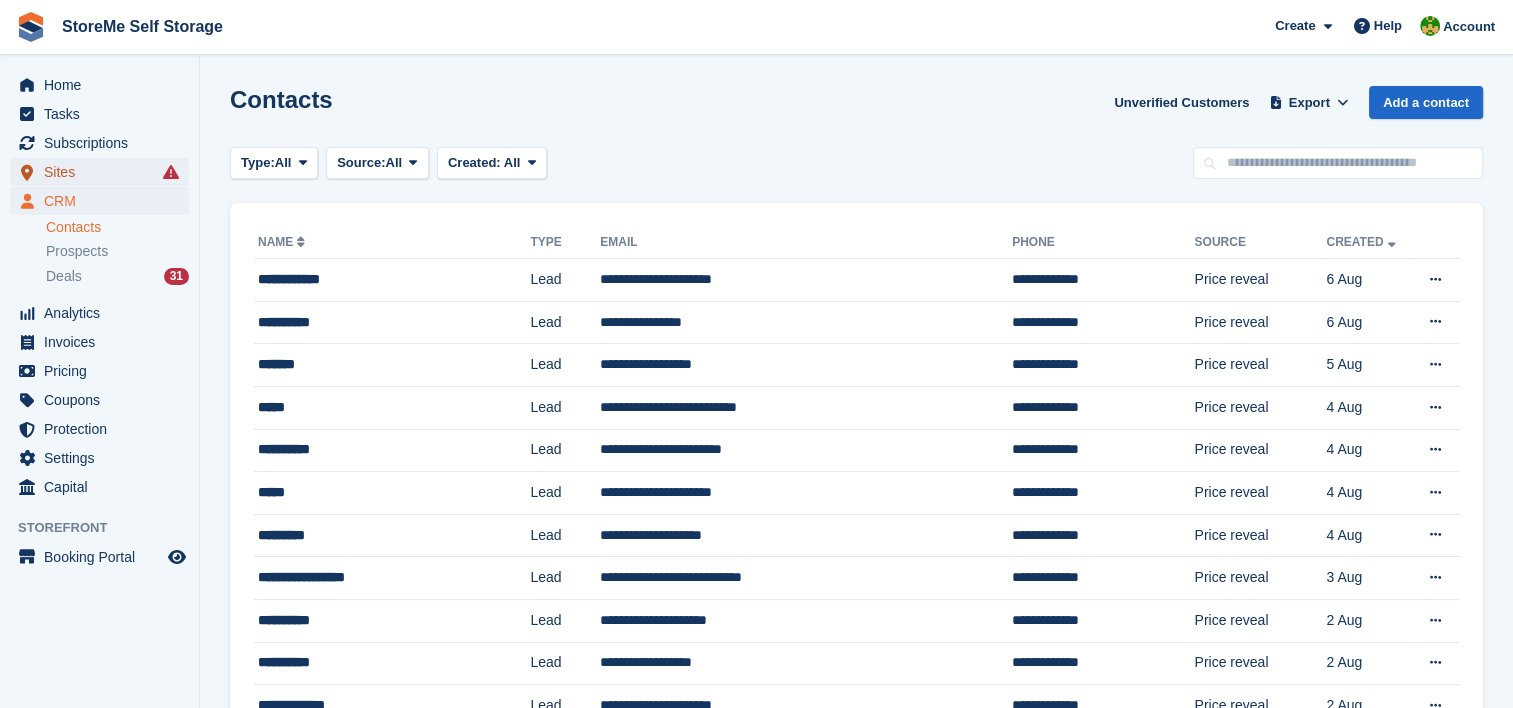 click on "Sites" at bounding box center (104, 172) 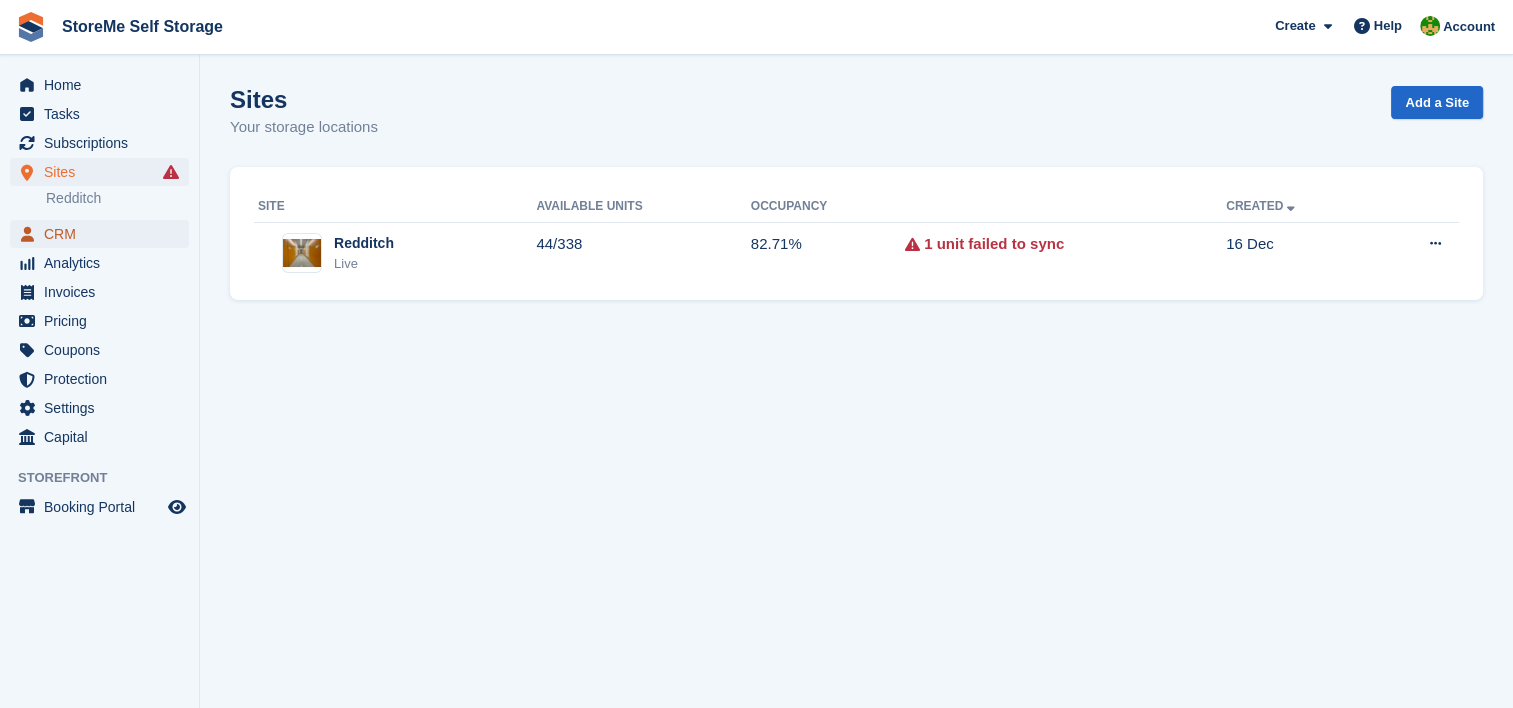 click on "CRM" at bounding box center [104, 234] 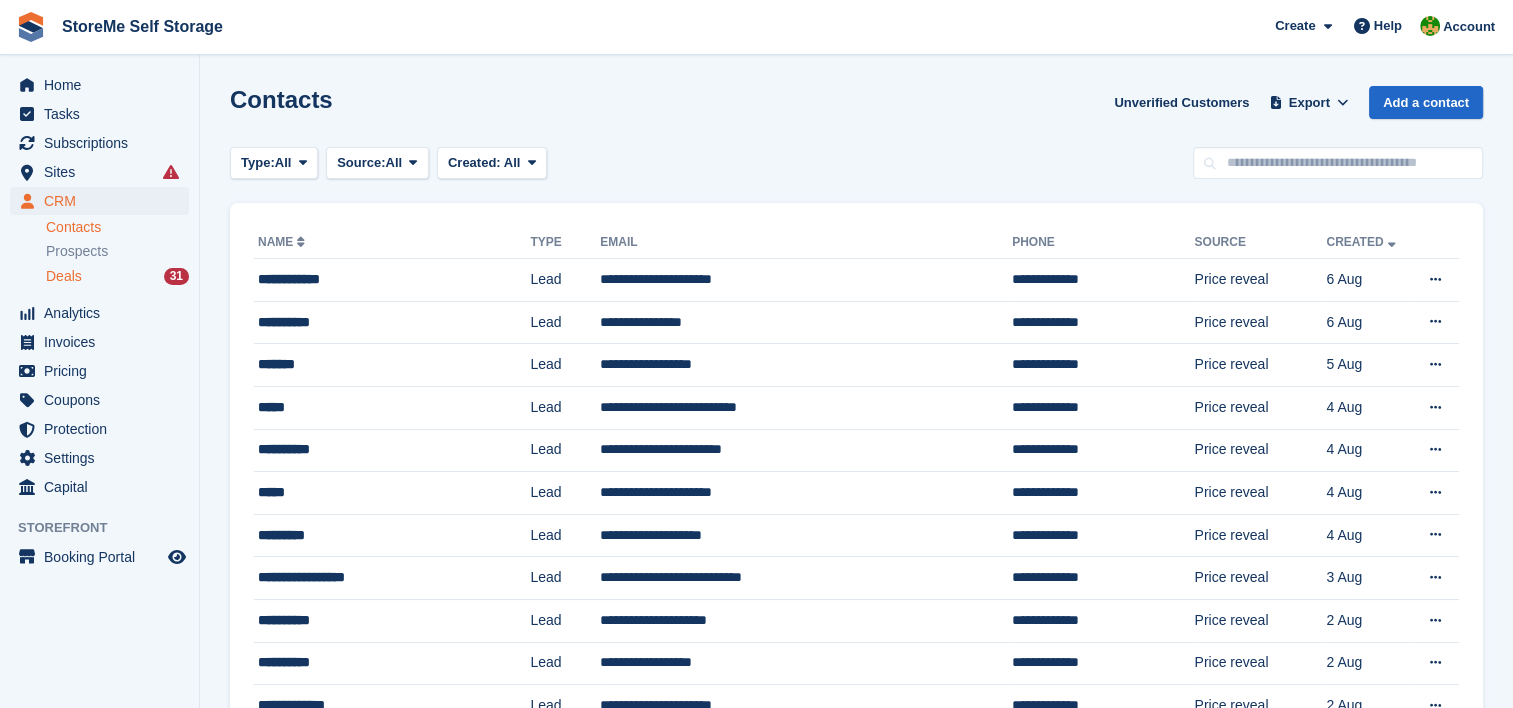 click on "Deals
31" at bounding box center (117, 276) 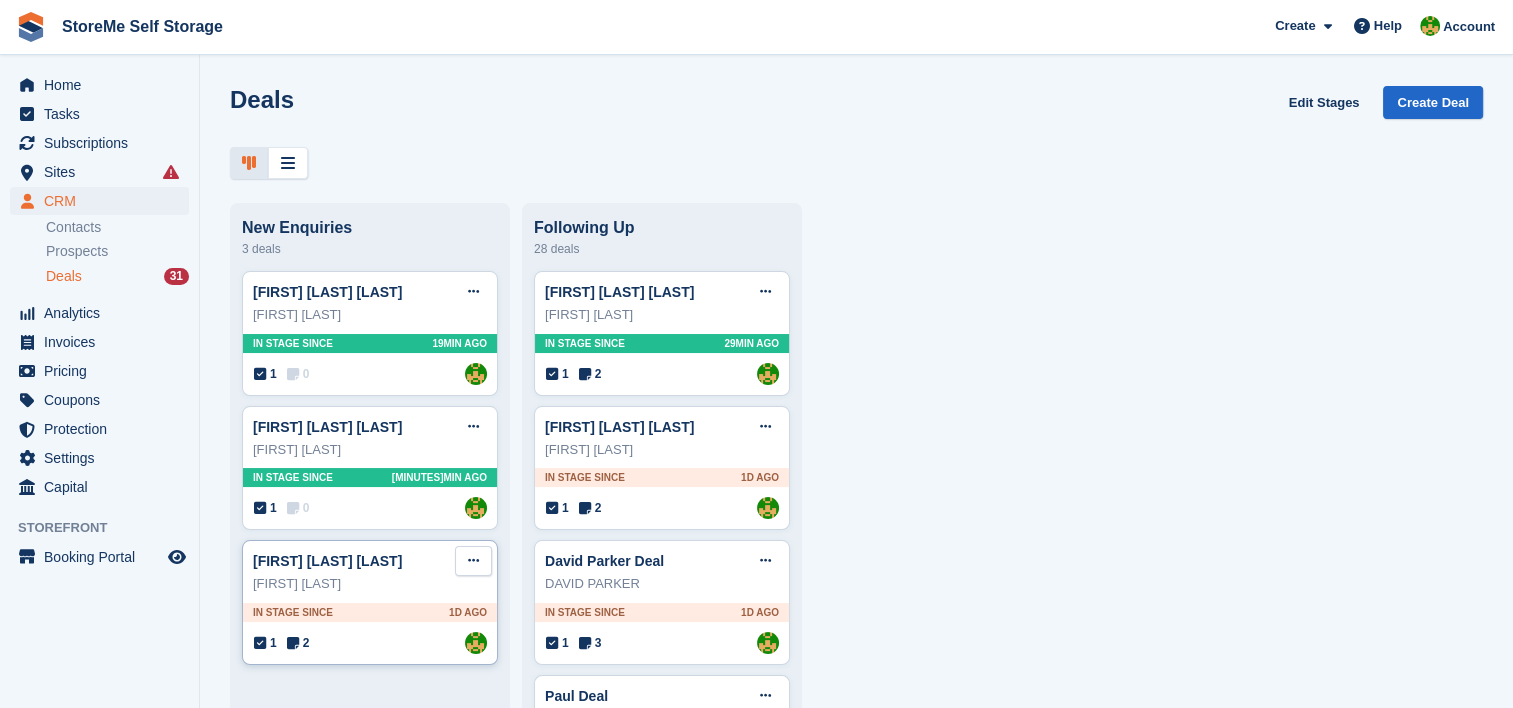 click at bounding box center [473, 561] 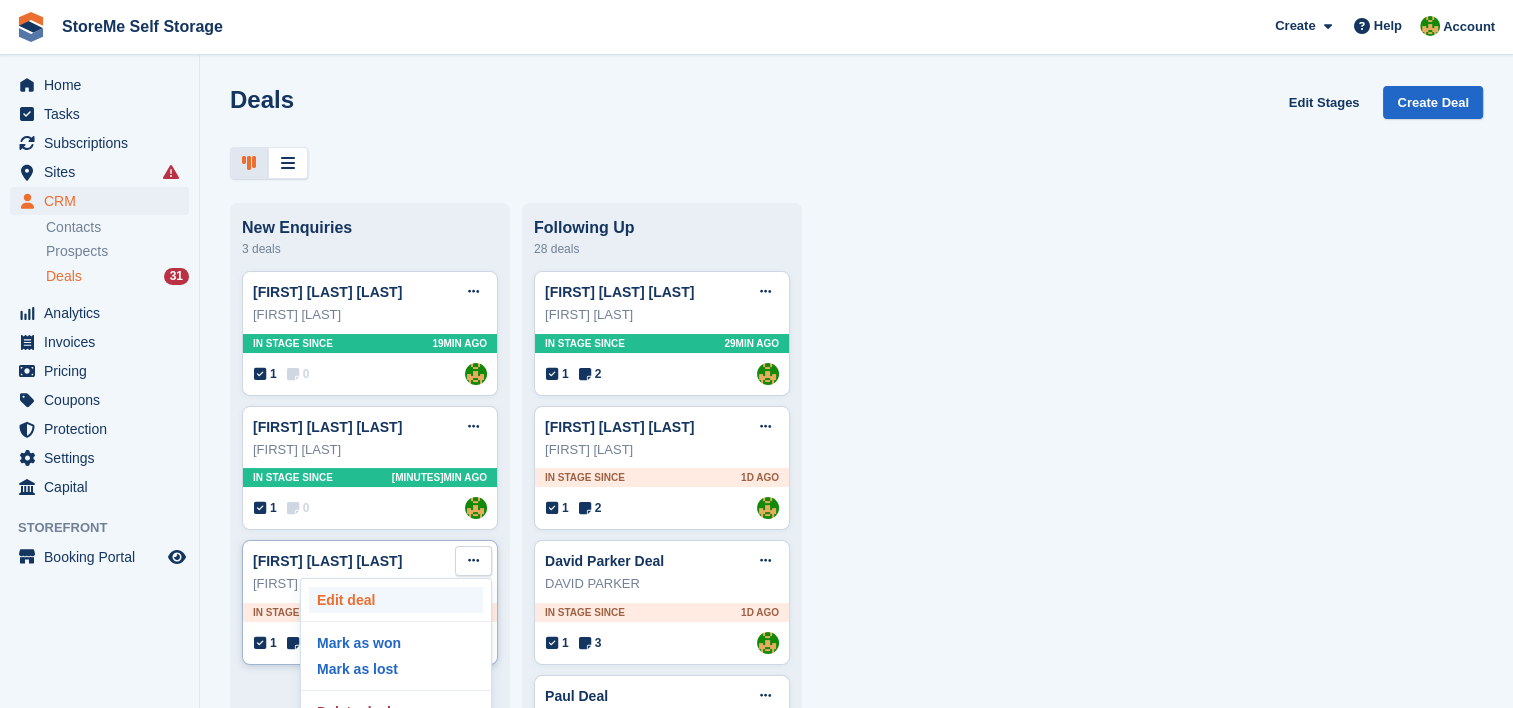 click on "Edit deal" at bounding box center [396, 600] 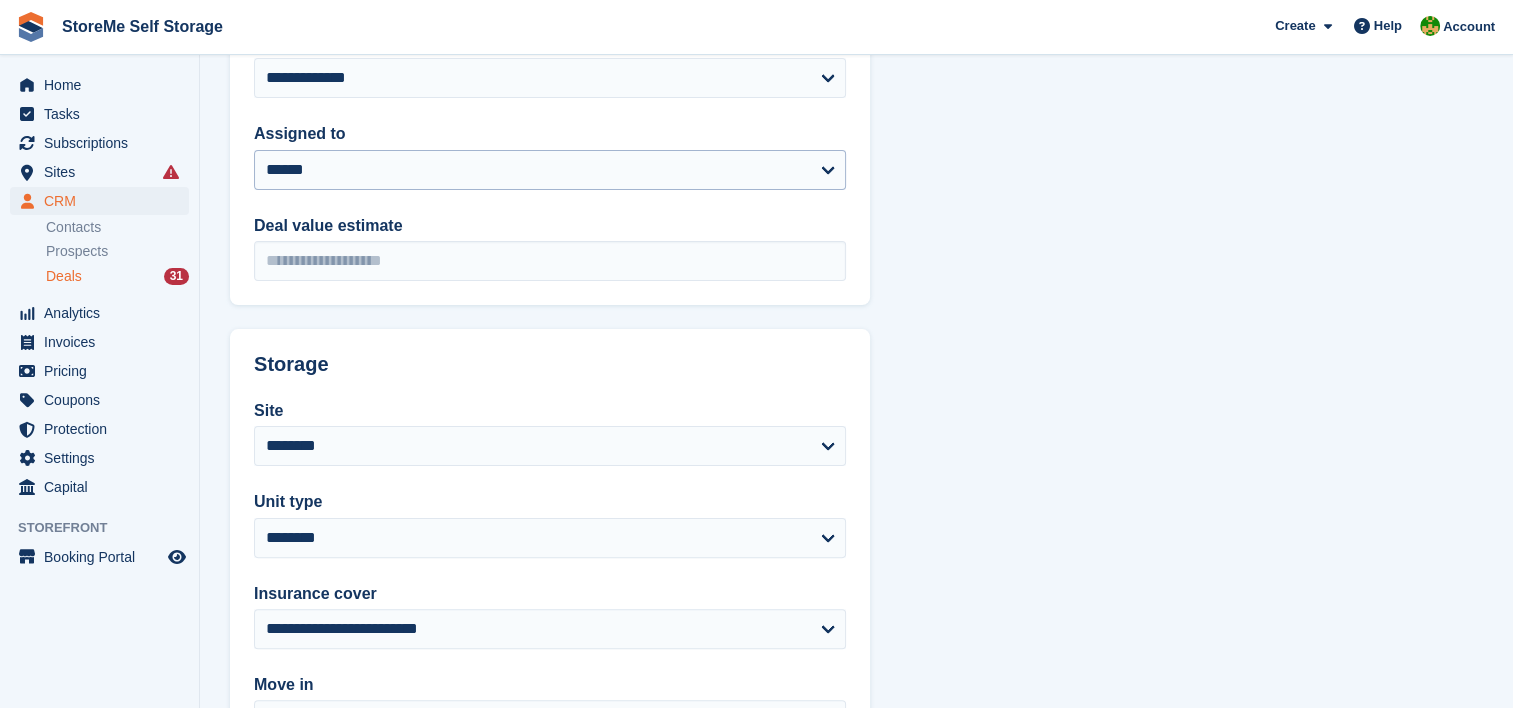 scroll, scrollTop: 64, scrollLeft: 0, axis: vertical 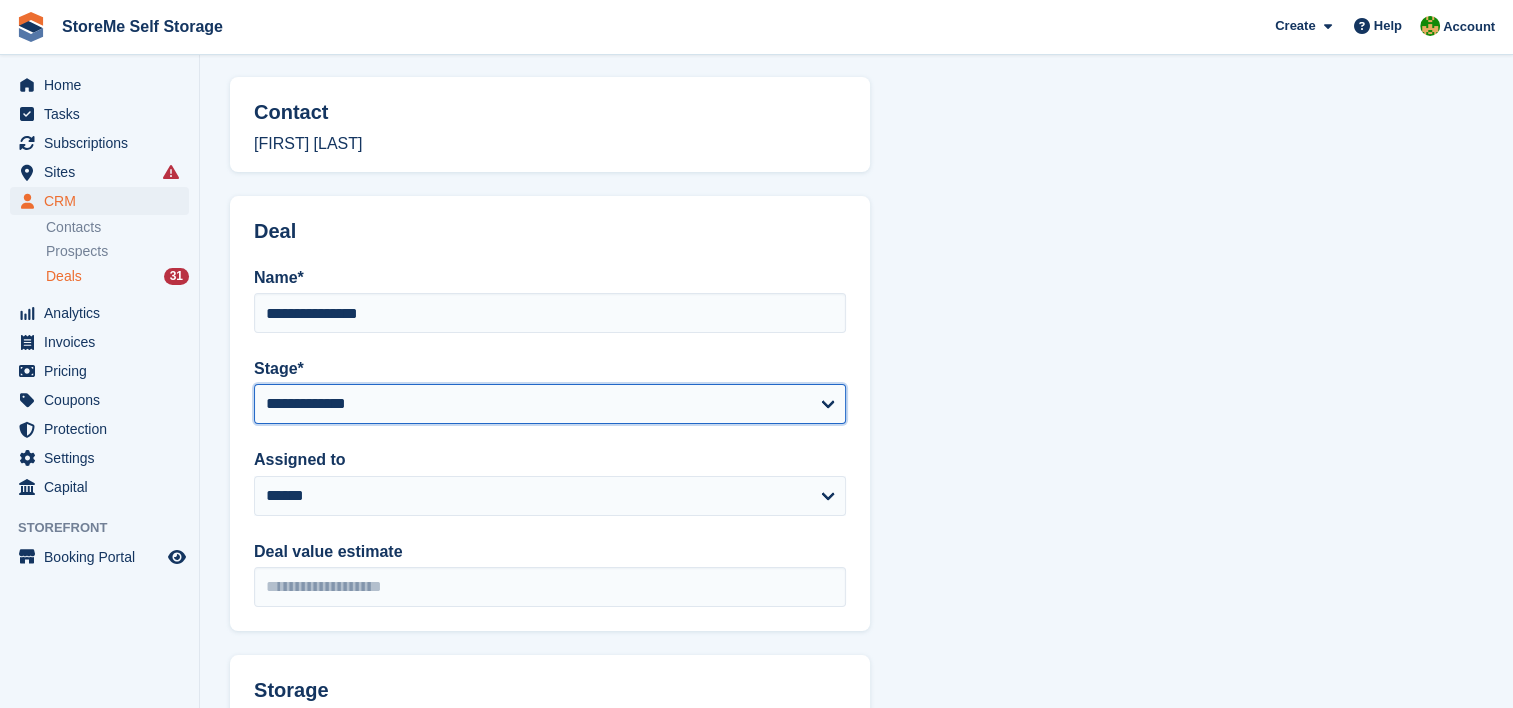 click on "**********" at bounding box center [550, 404] 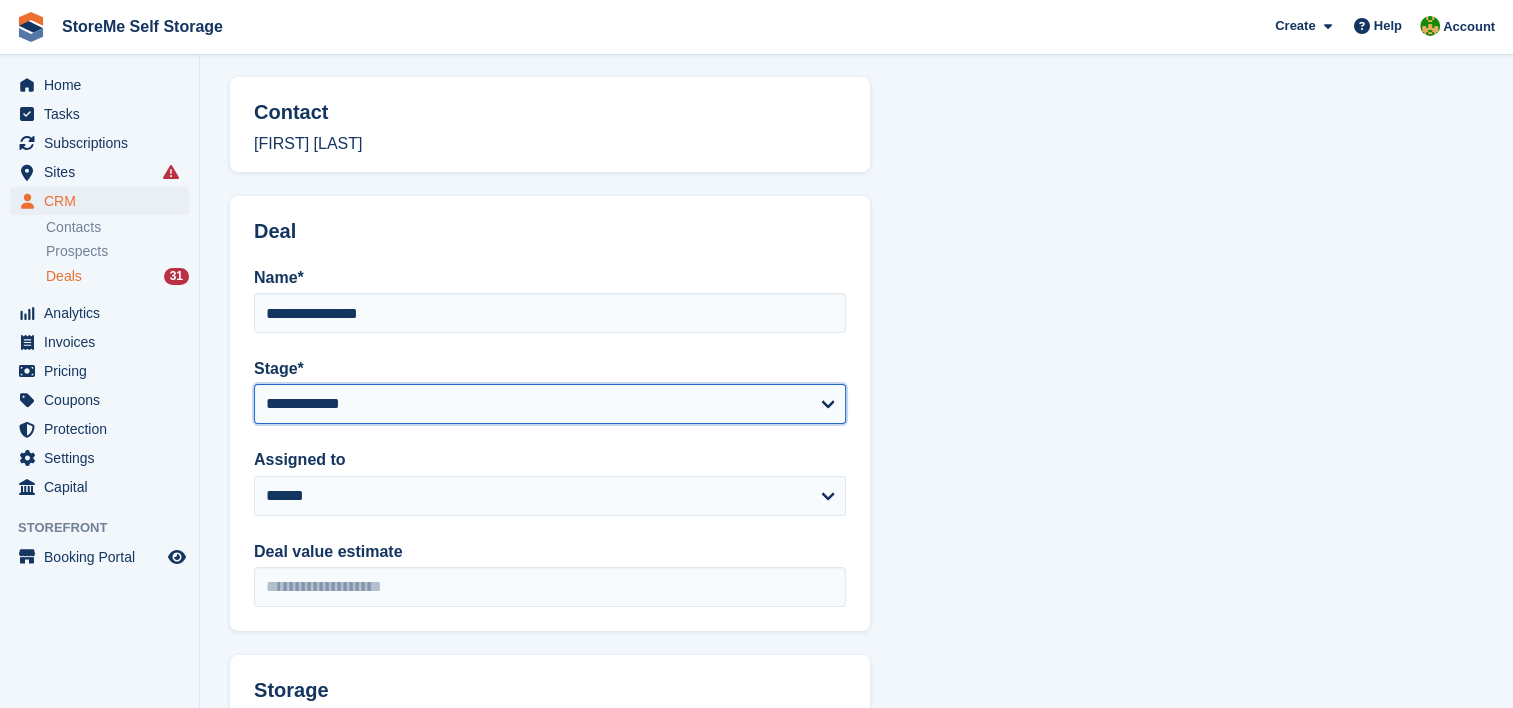 click on "**********" at bounding box center (550, 404) 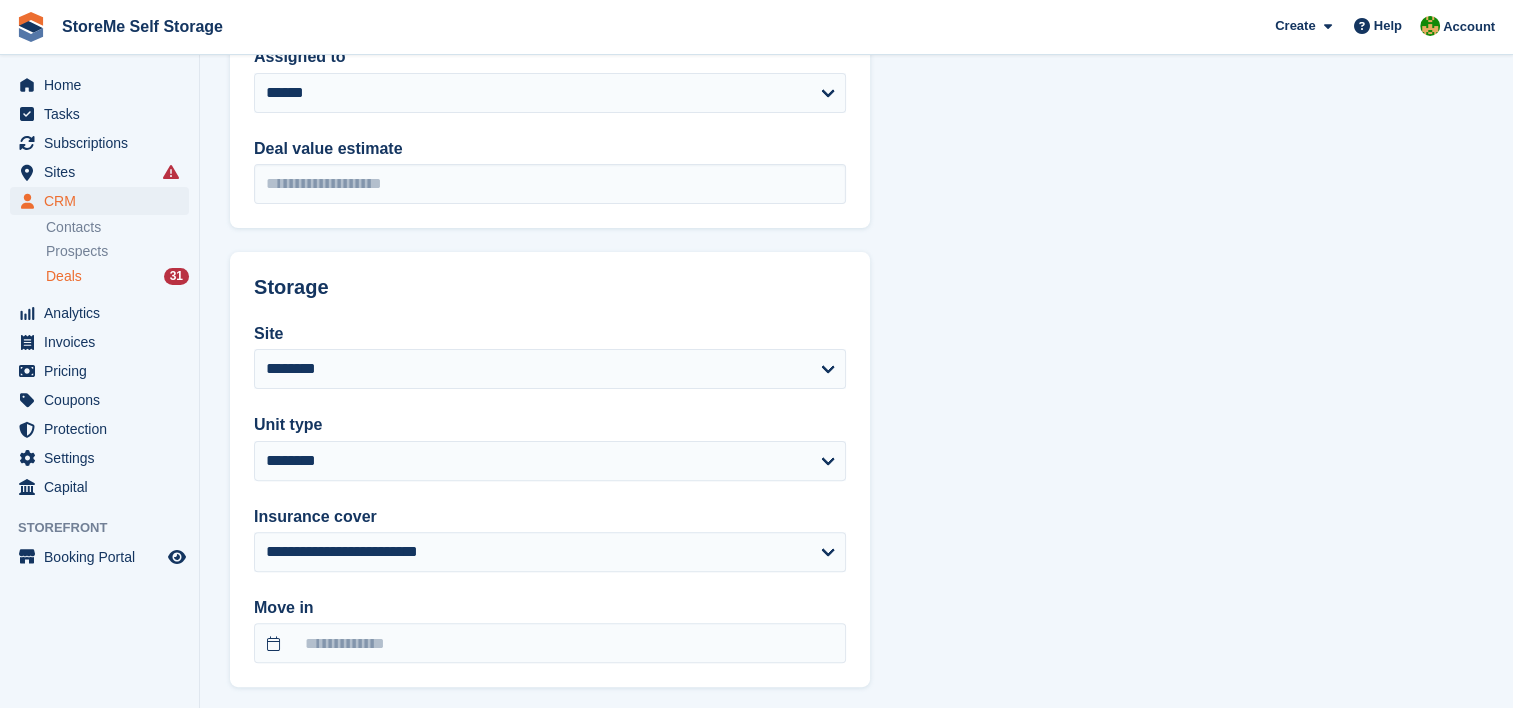 scroll, scrollTop: 564, scrollLeft: 0, axis: vertical 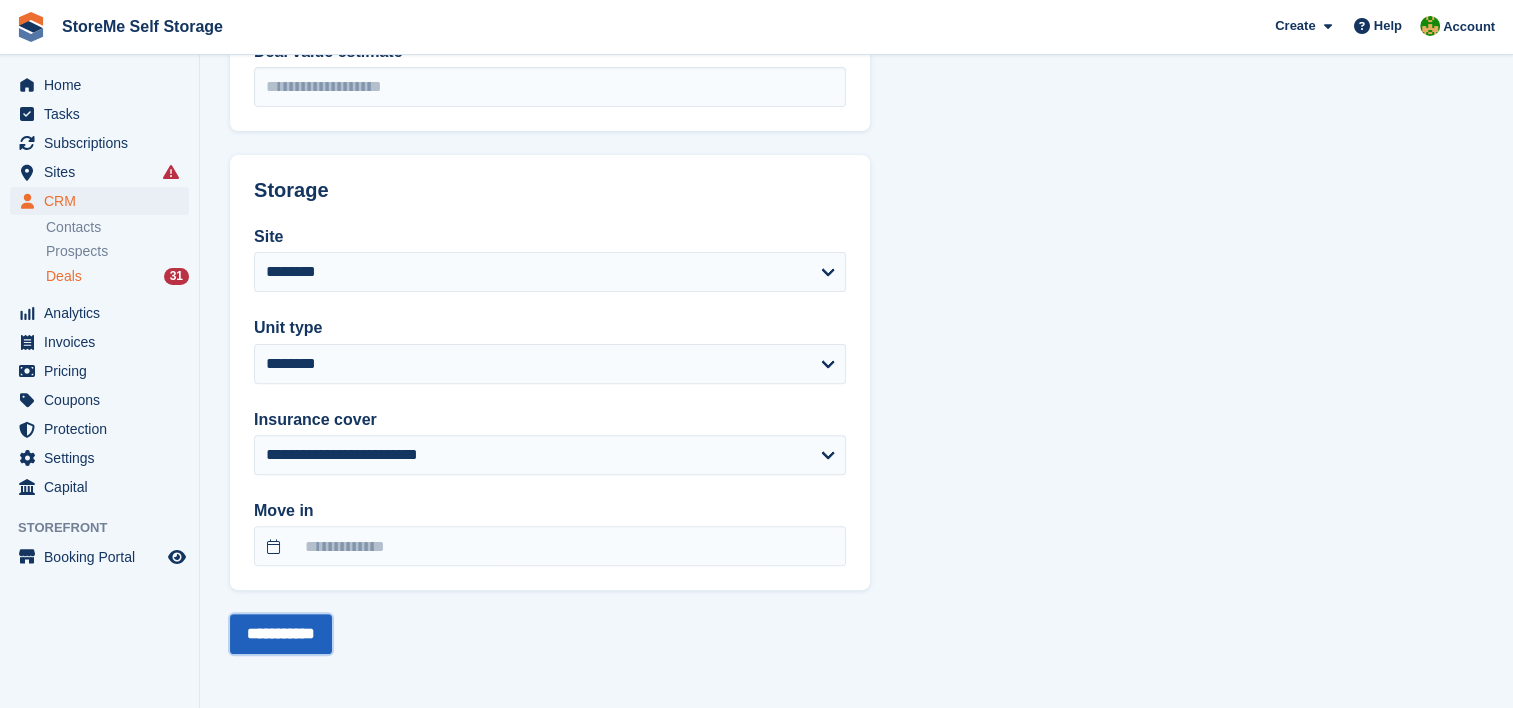 click on "**********" at bounding box center [281, 634] 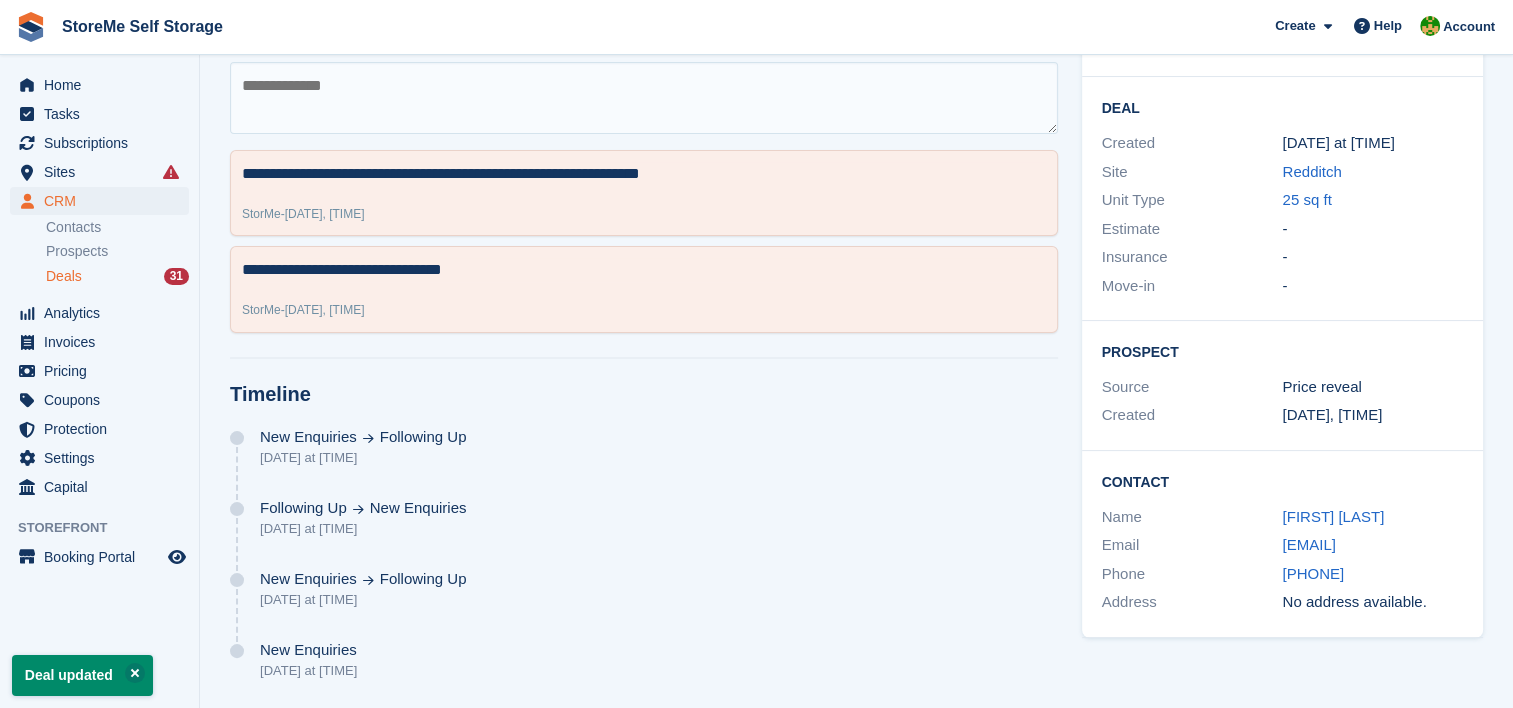scroll, scrollTop: 0, scrollLeft: 0, axis: both 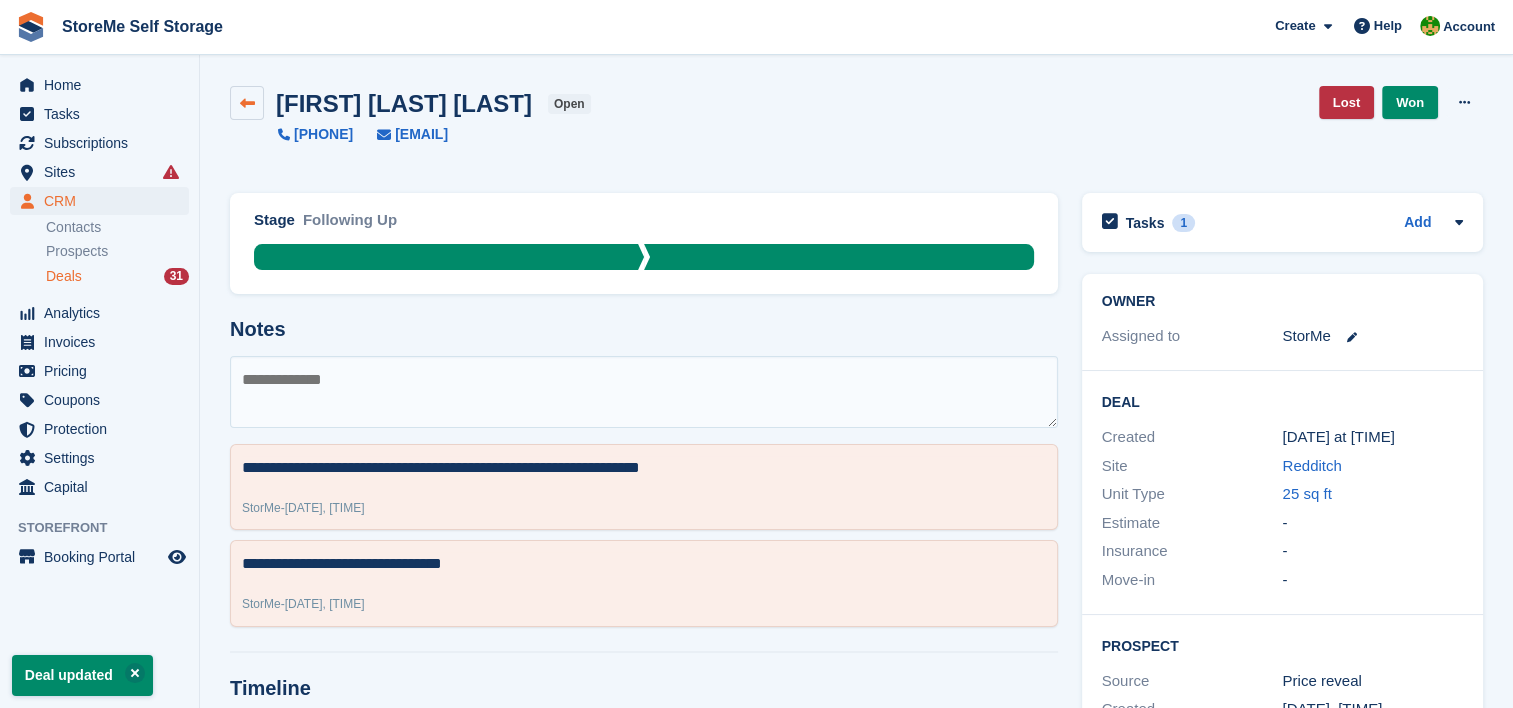 click at bounding box center [247, 103] 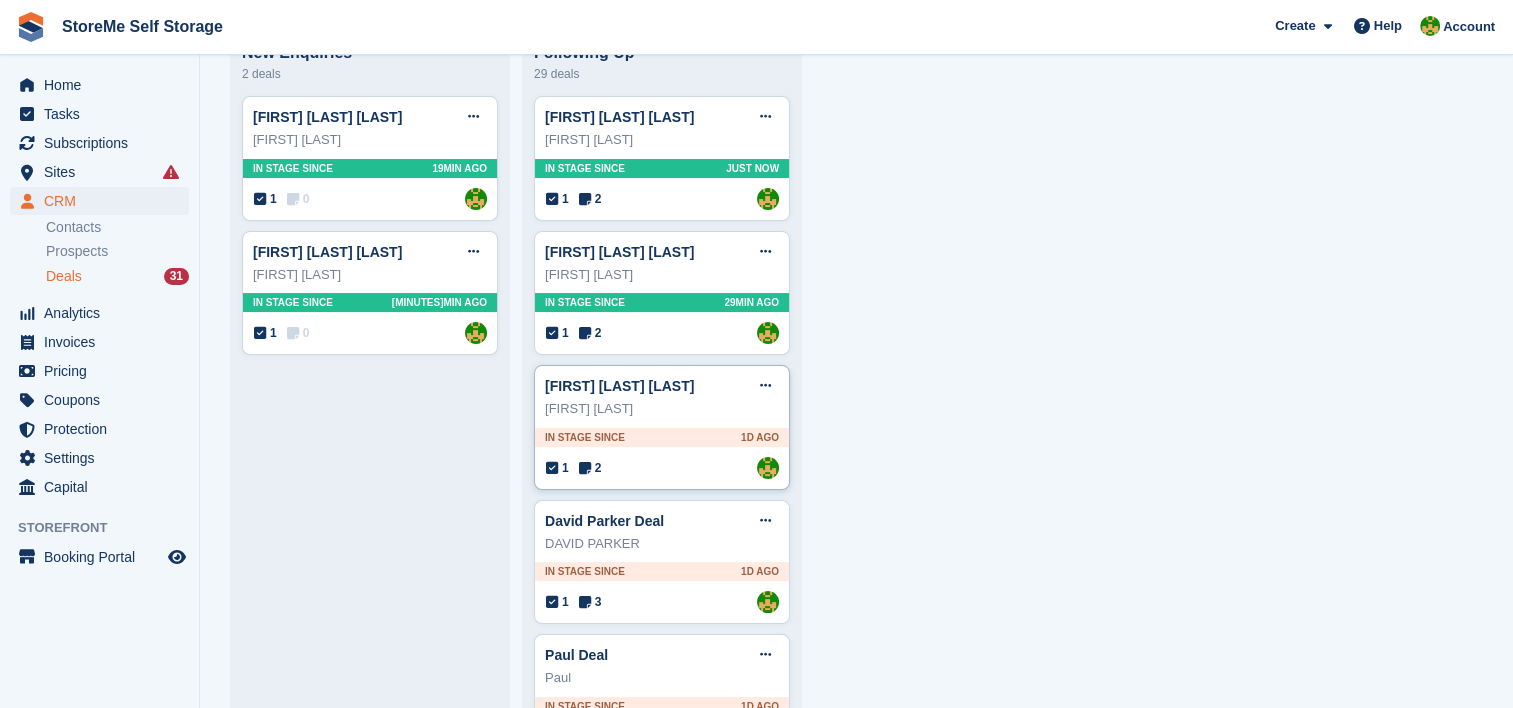 scroll, scrollTop: 0, scrollLeft: 0, axis: both 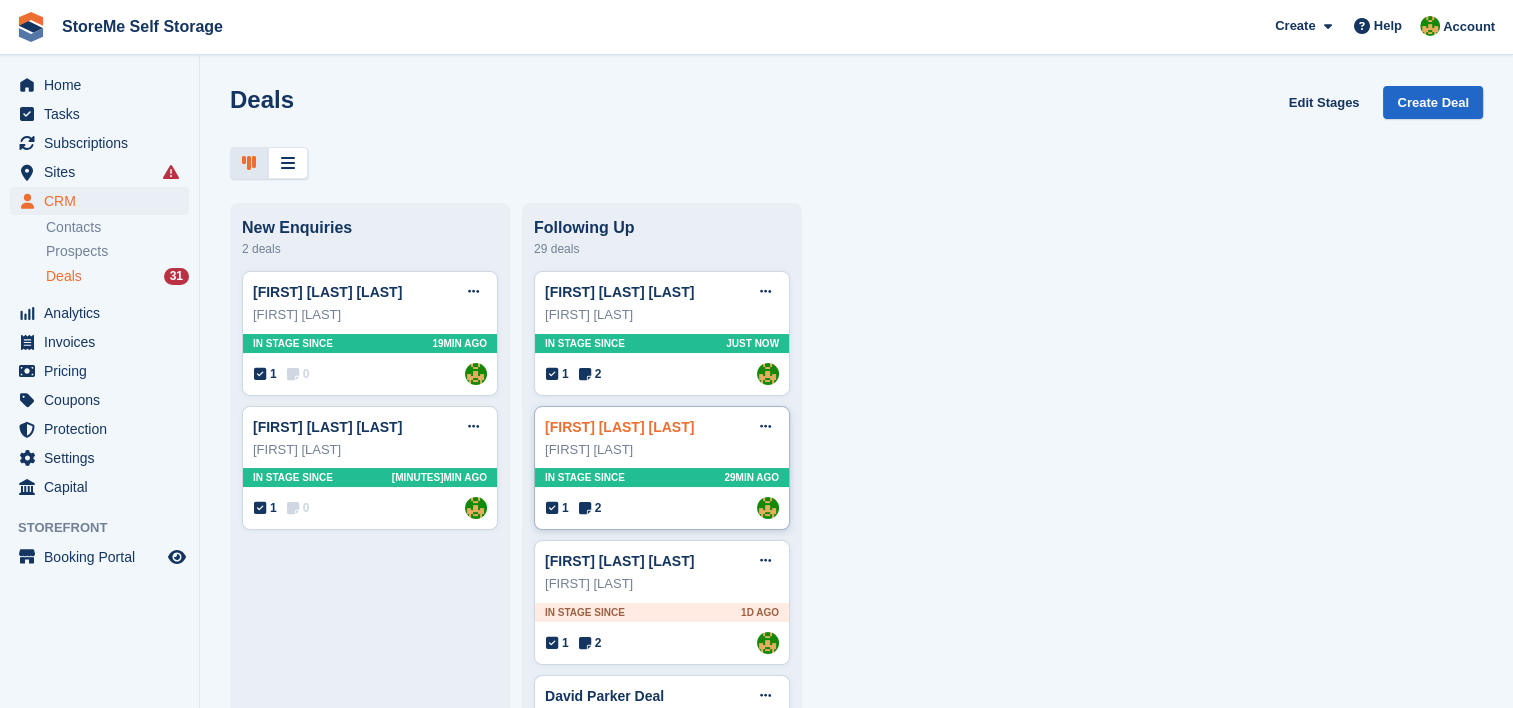 click on "[FIRST] [LAST] [LAST]" at bounding box center (619, 427) 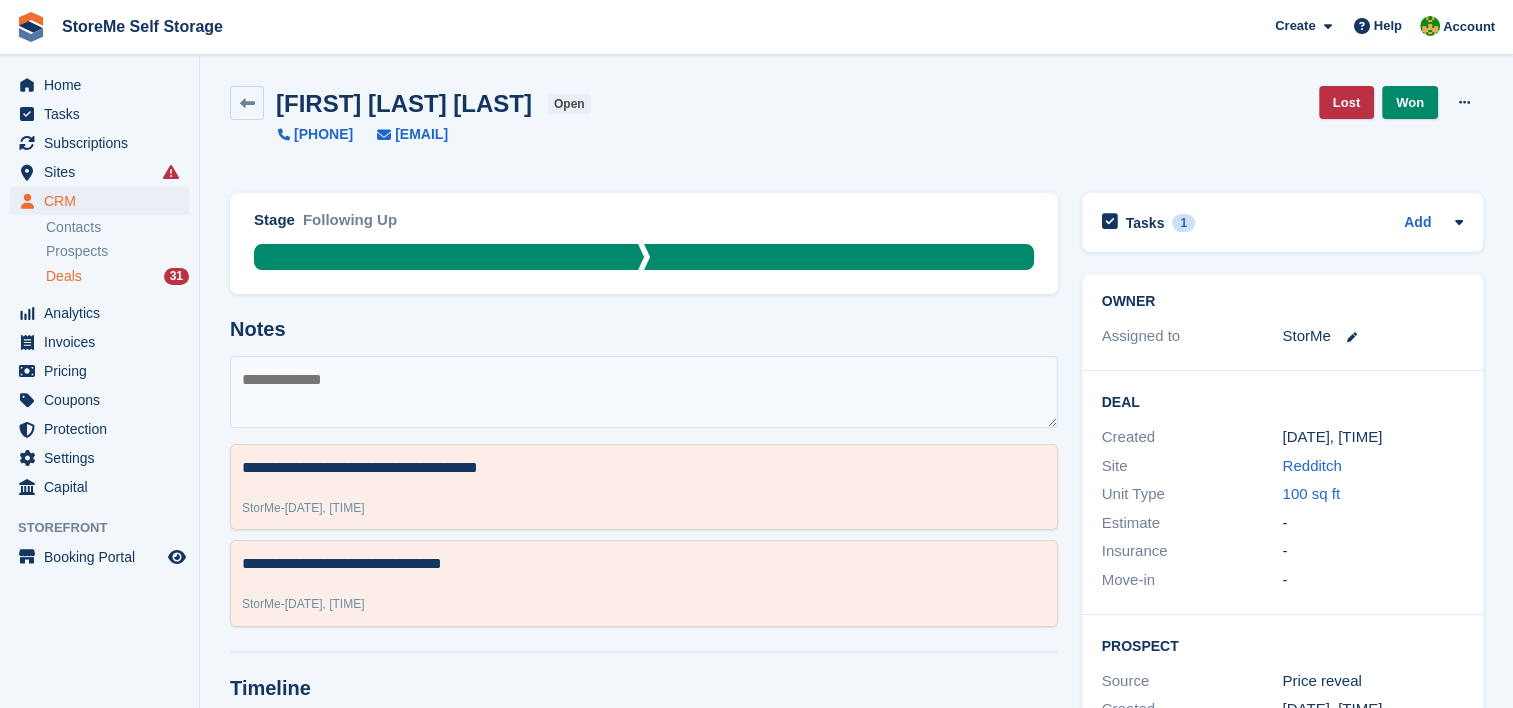 click at bounding box center (644, 392) 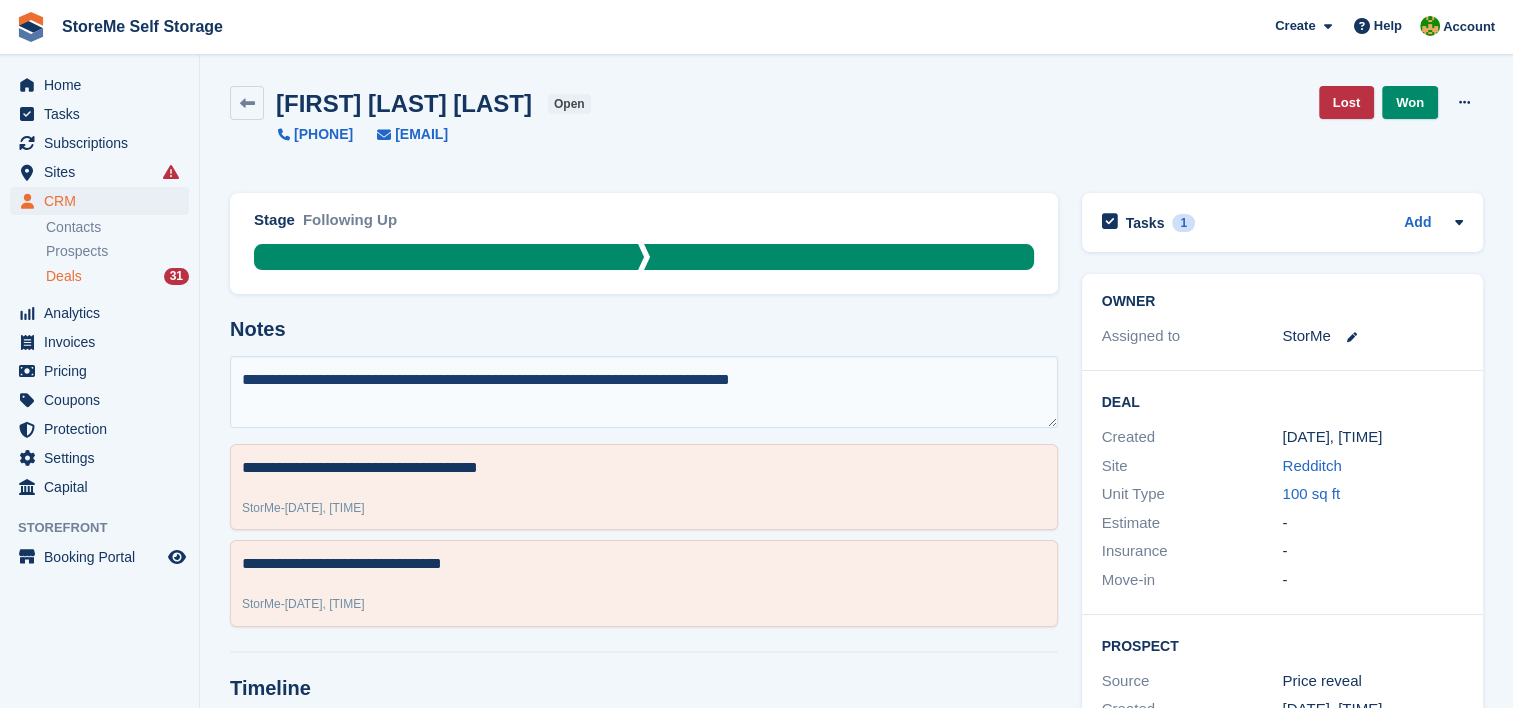 click on "**********" at bounding box center [644, 392] 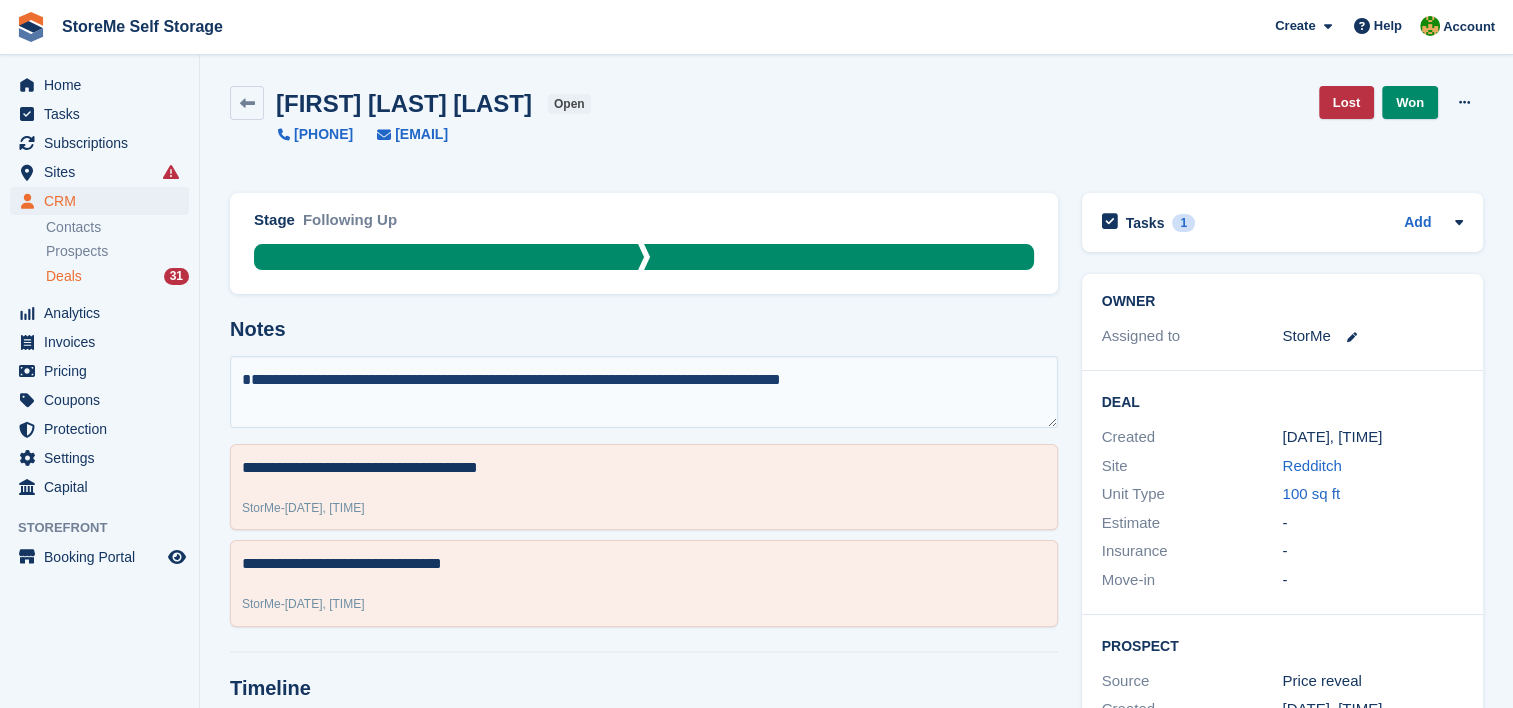 click on "**********" at bounding box center [644, 392] 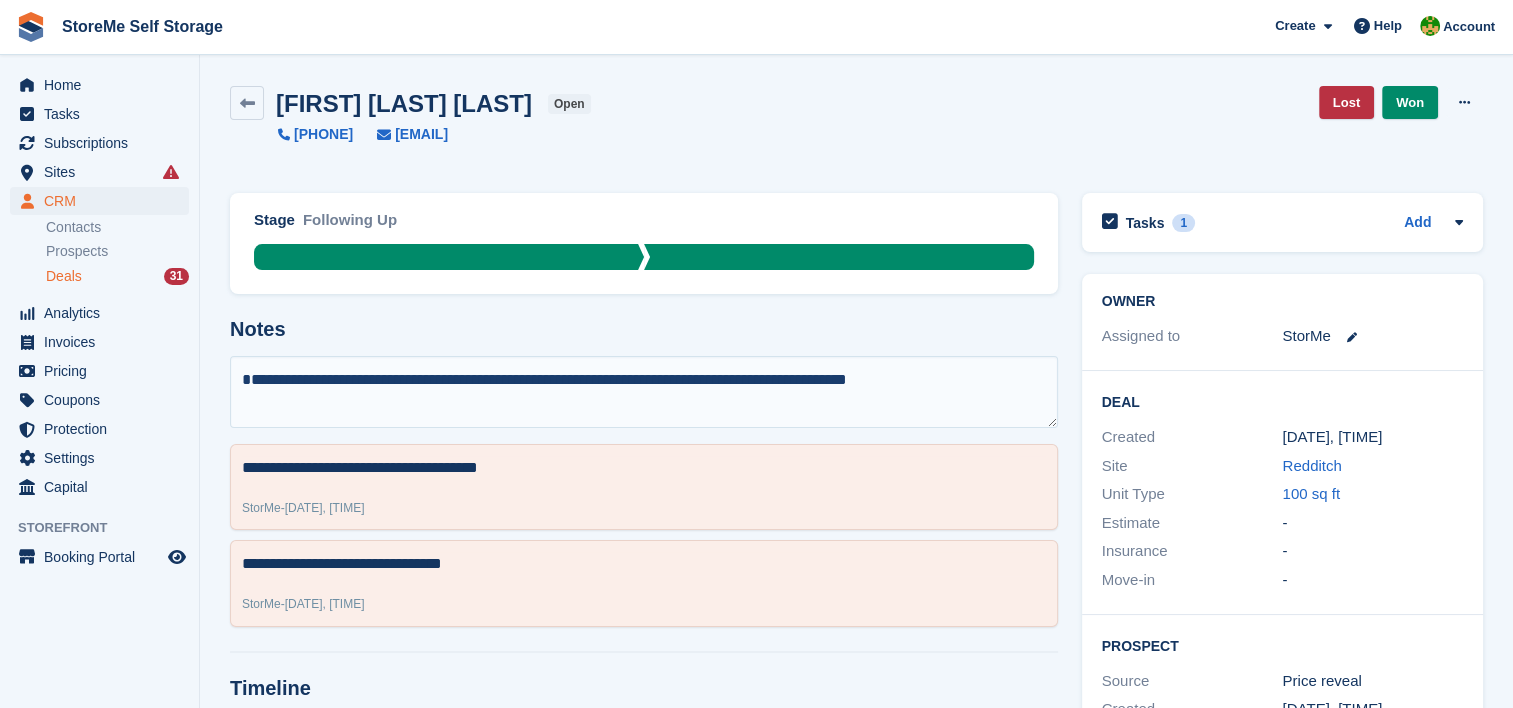 click on "**********" at bounding box center (644, 392) 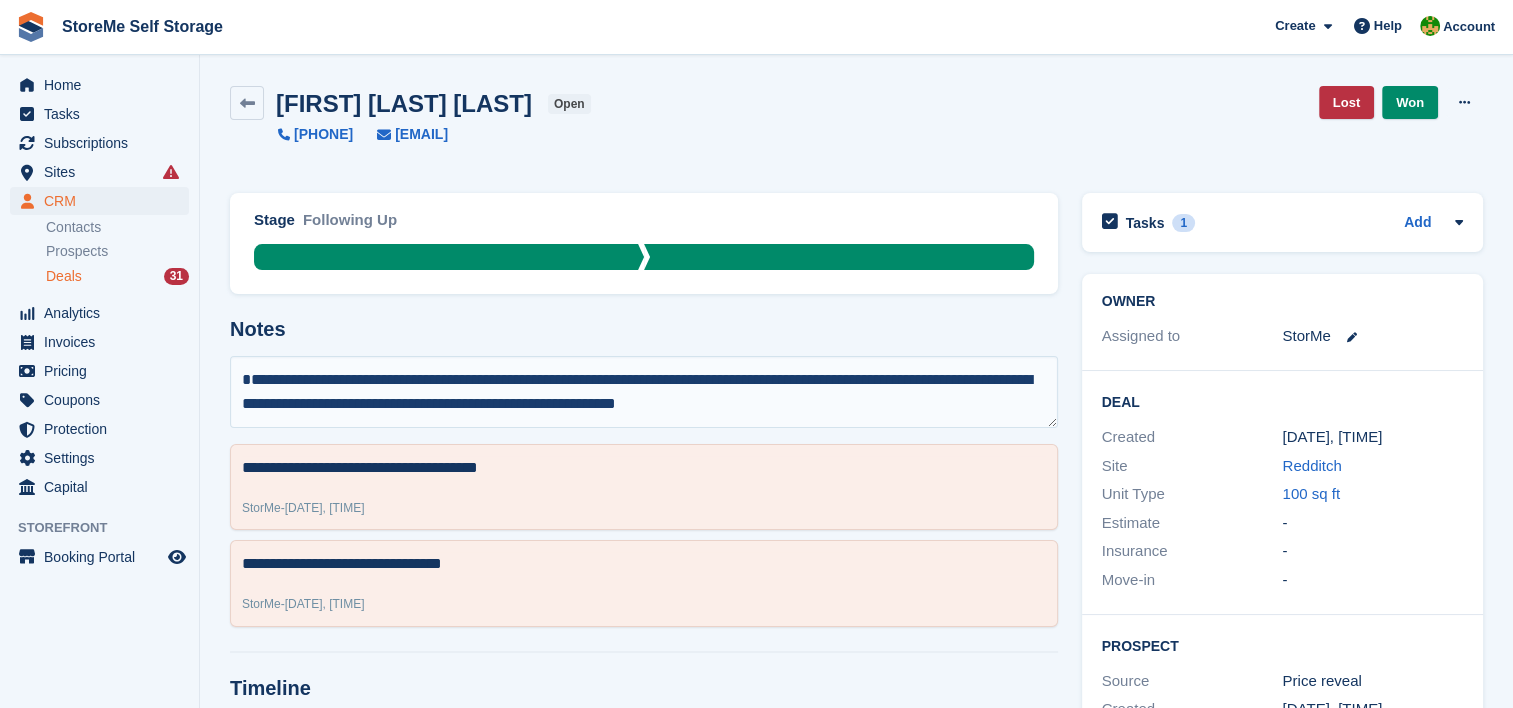 paste on "**********" 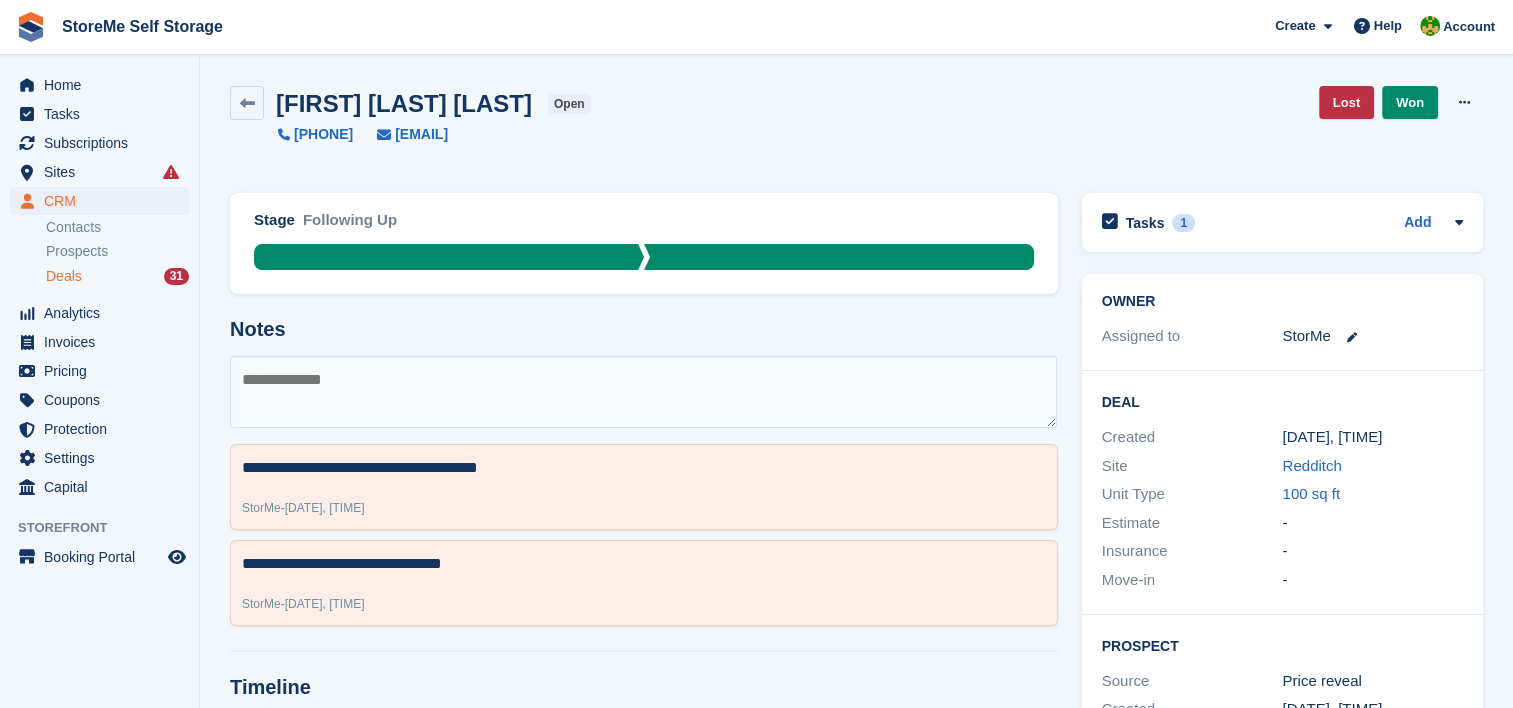 scroll, scrollTop: 0, scrollLeft: 0, axis: both 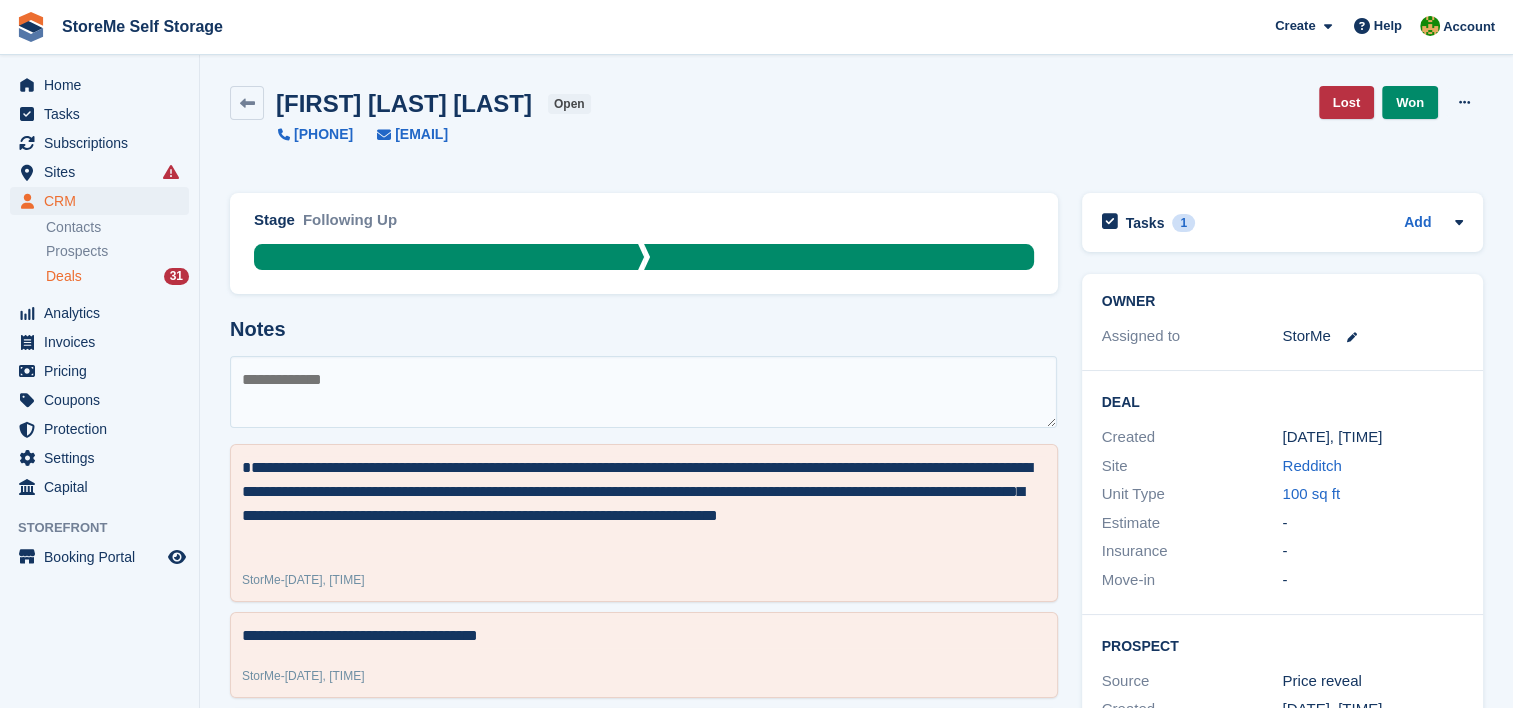 type 